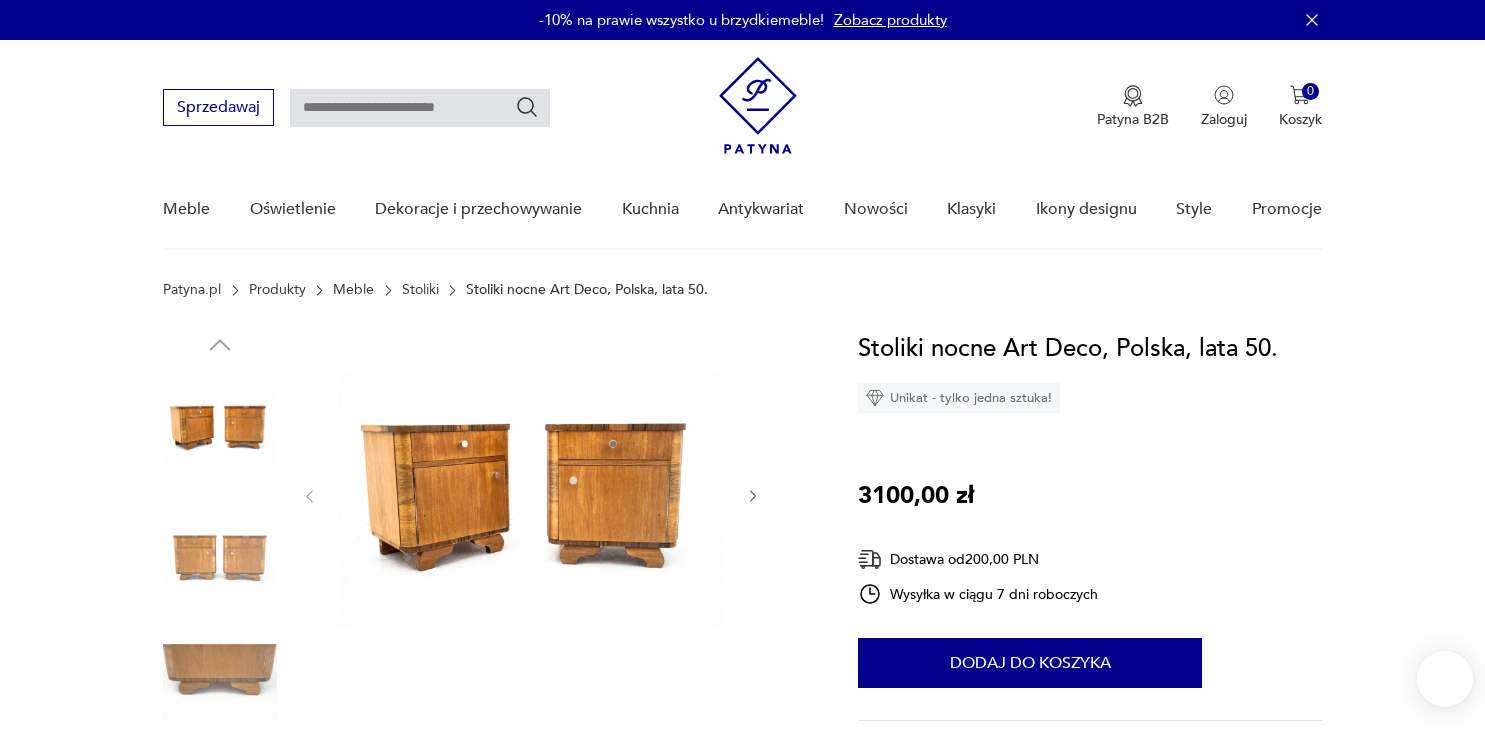 scroll, scrollTop: 0, scrollLeft: 0, axis: both 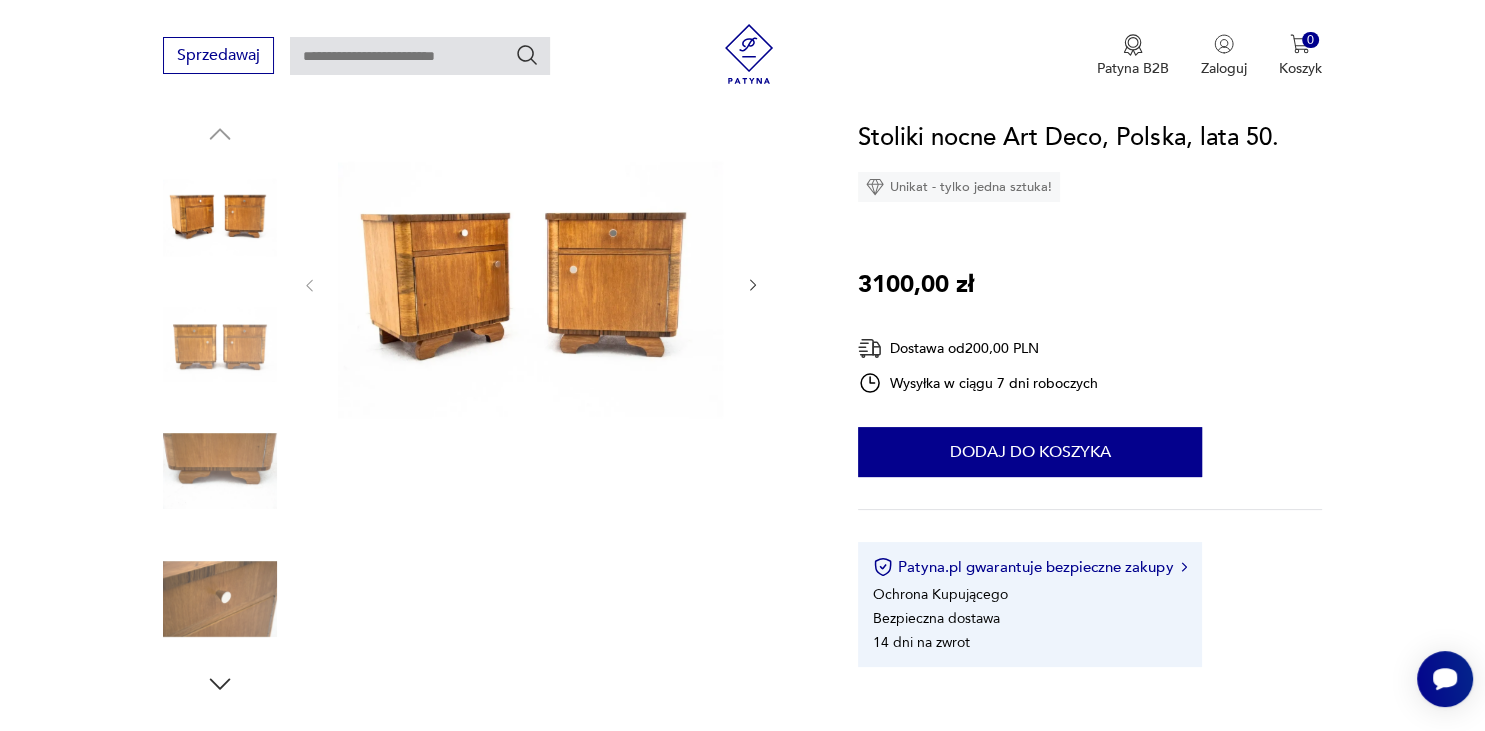 click at bounding box center (531, 283) 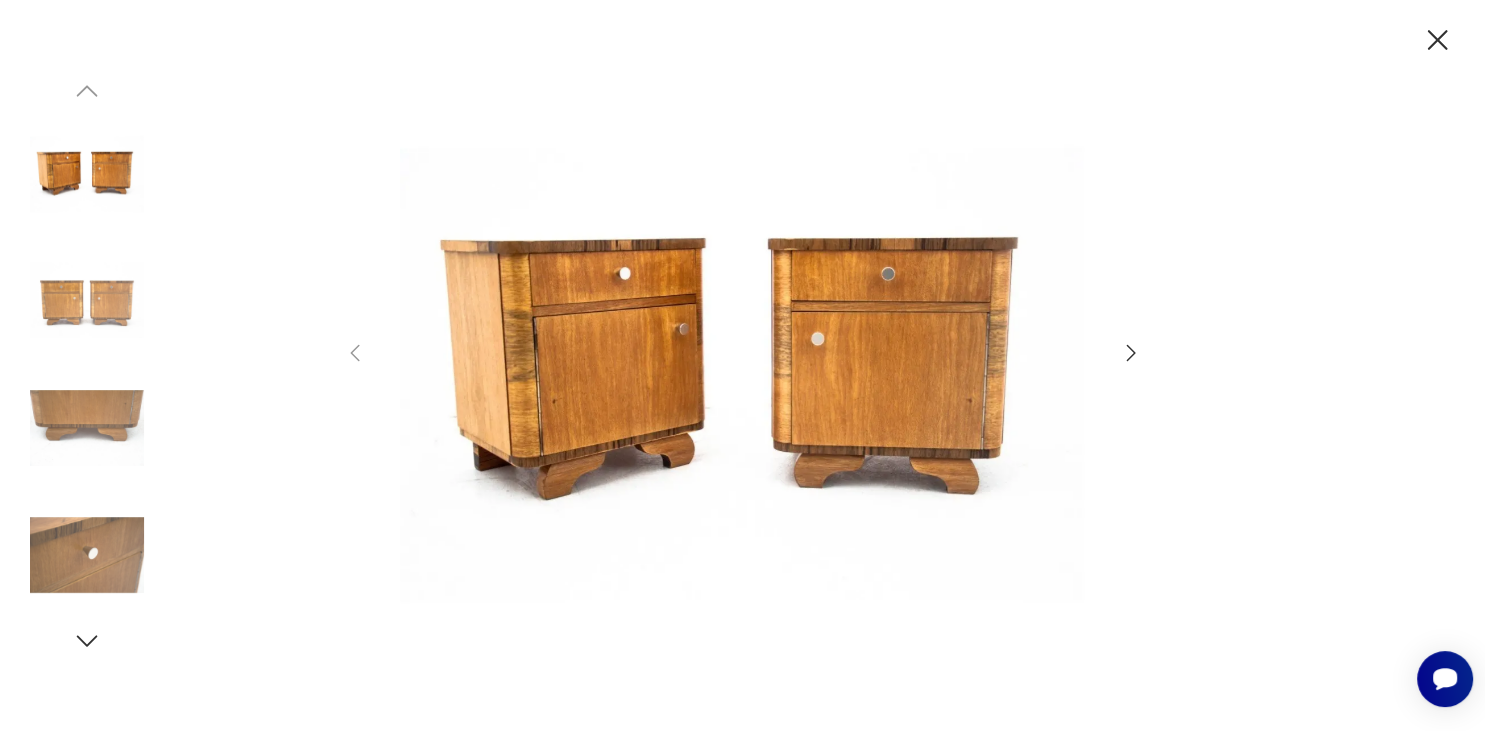 click at bounding box center [743, 363] 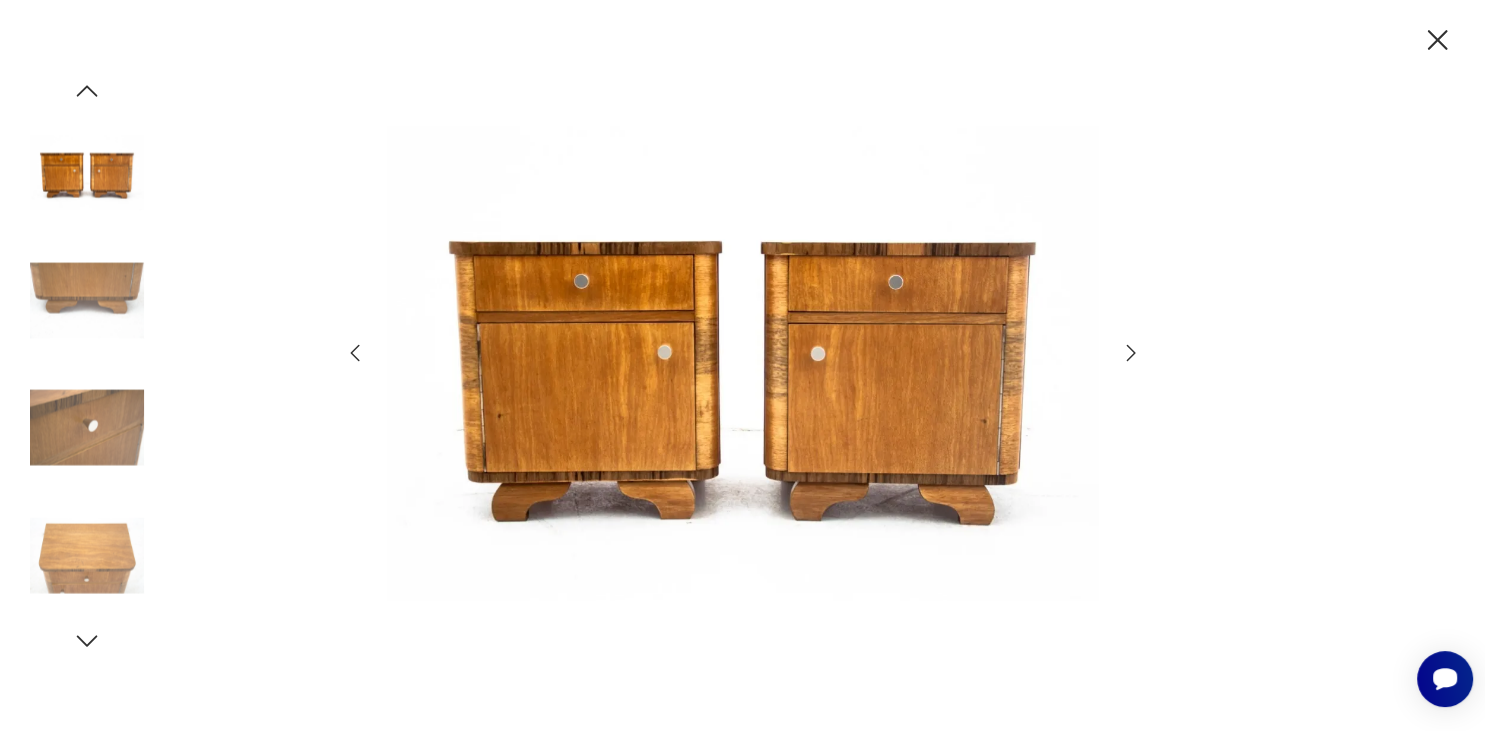 click at bounding box center (1131, 353) 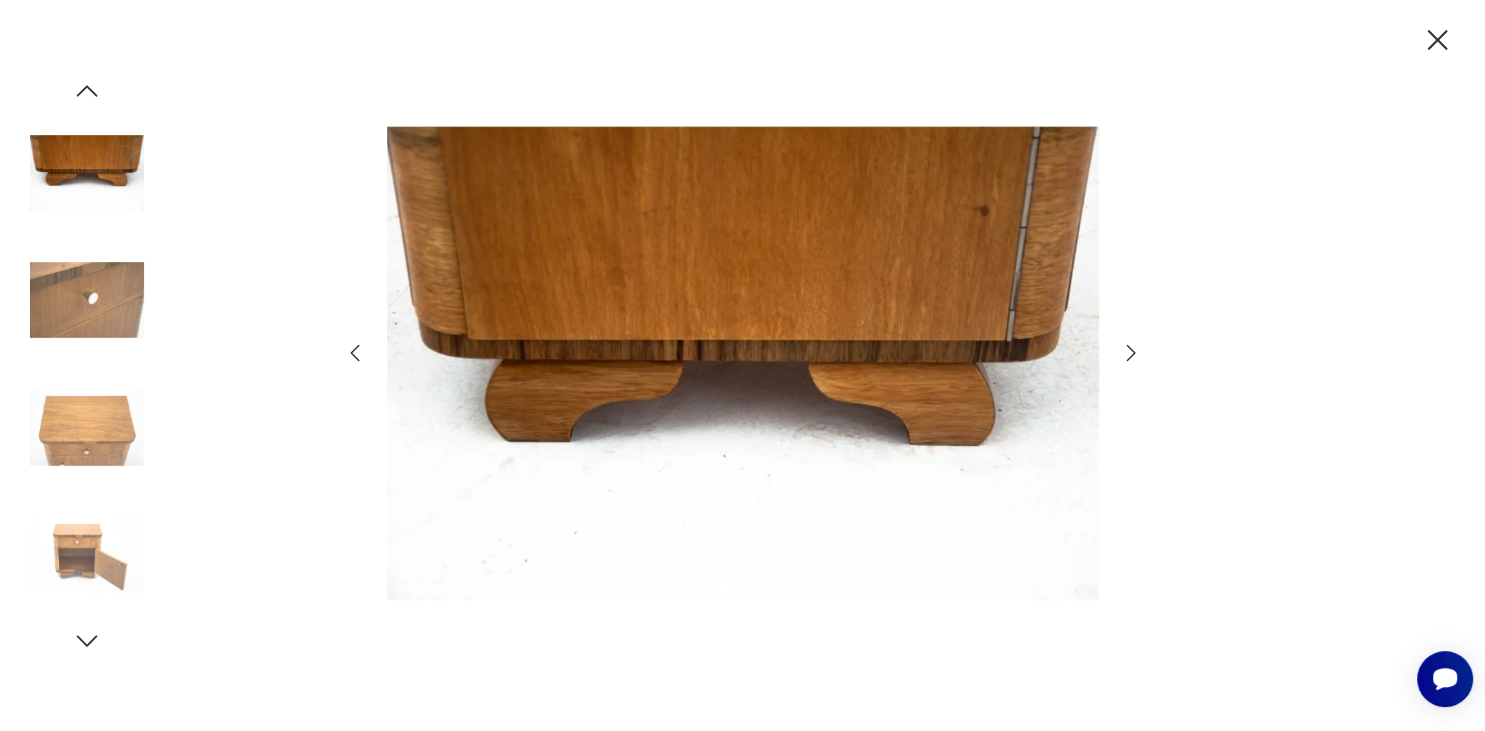 click at bounding box center [1131, 353] 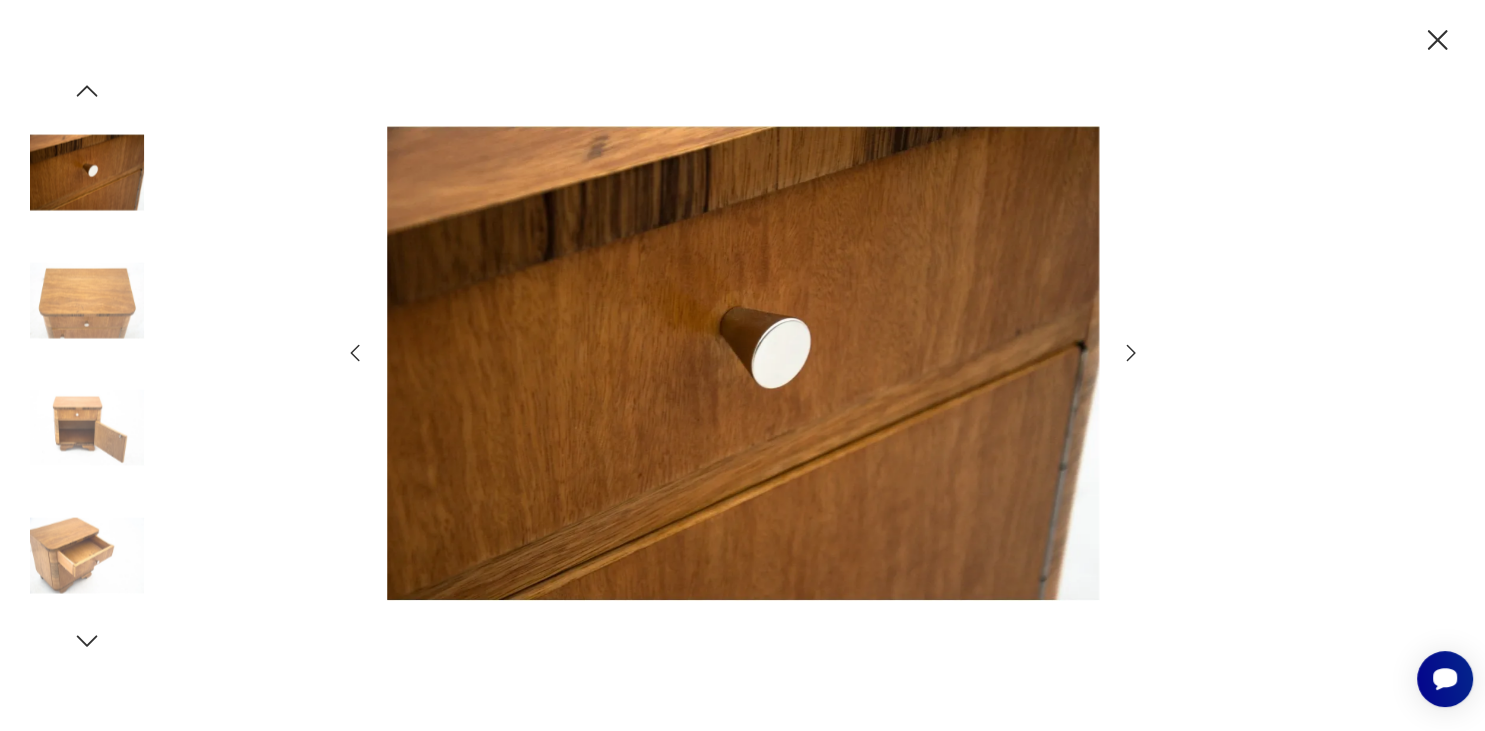 click at bounding box center [1131, 353] 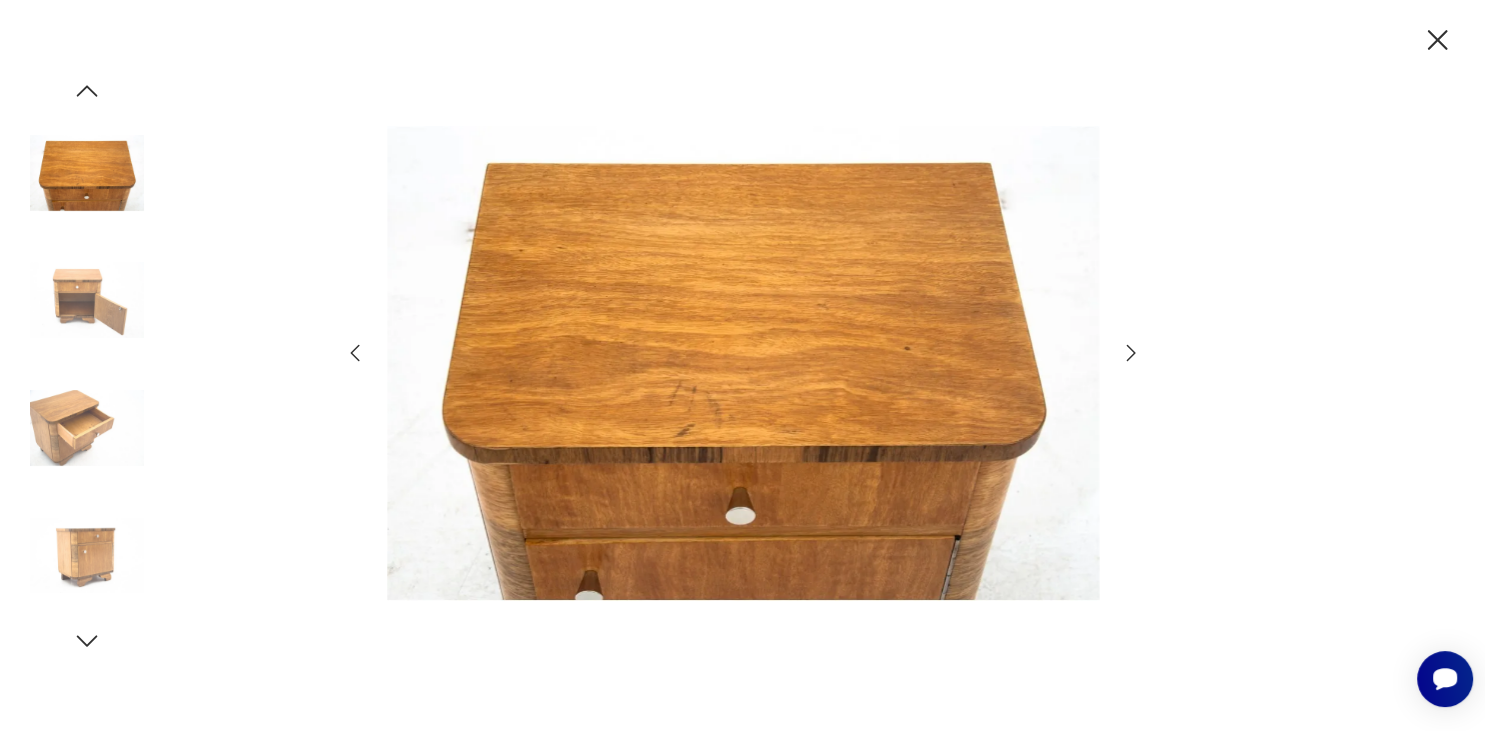 click at bounding box center (1131, 353) 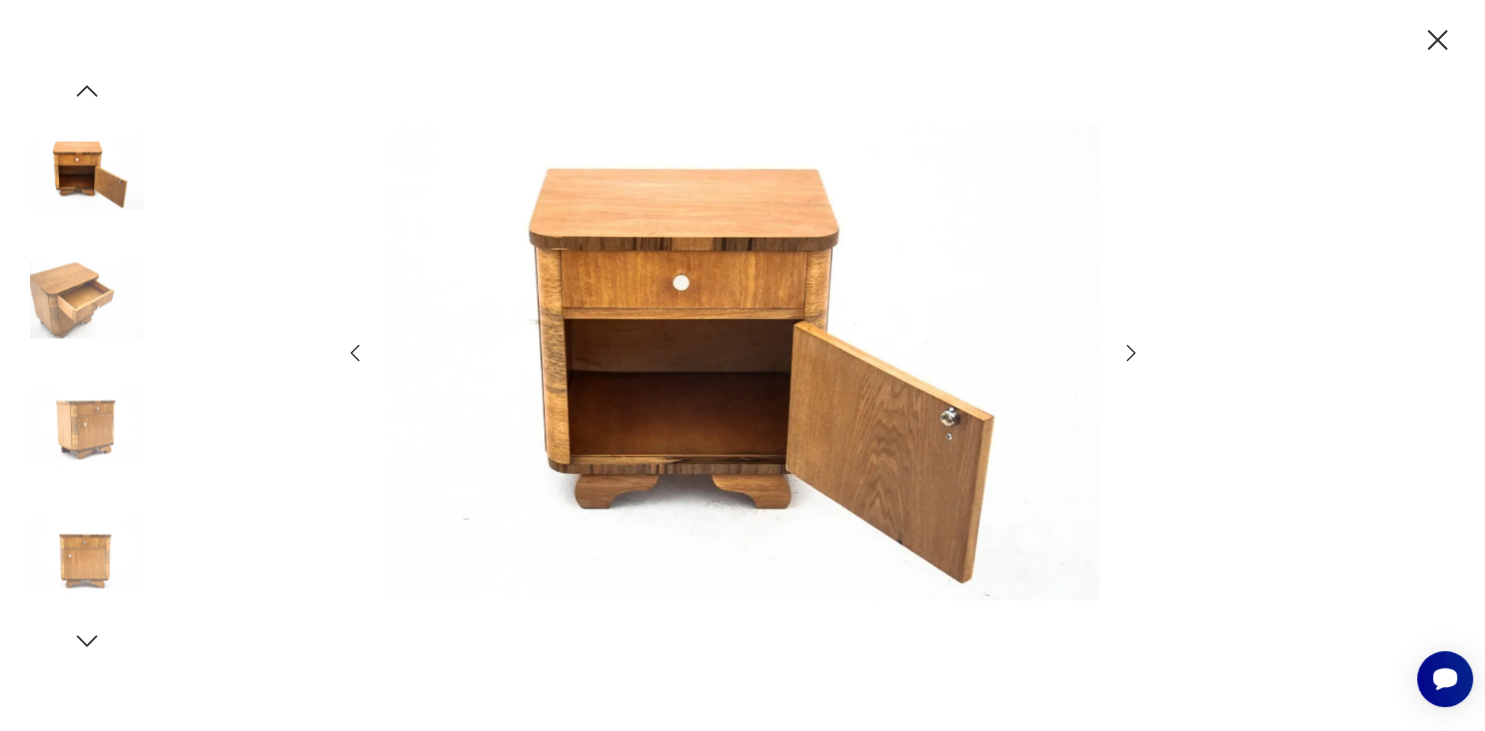 click at bounding box center (1131, 353) 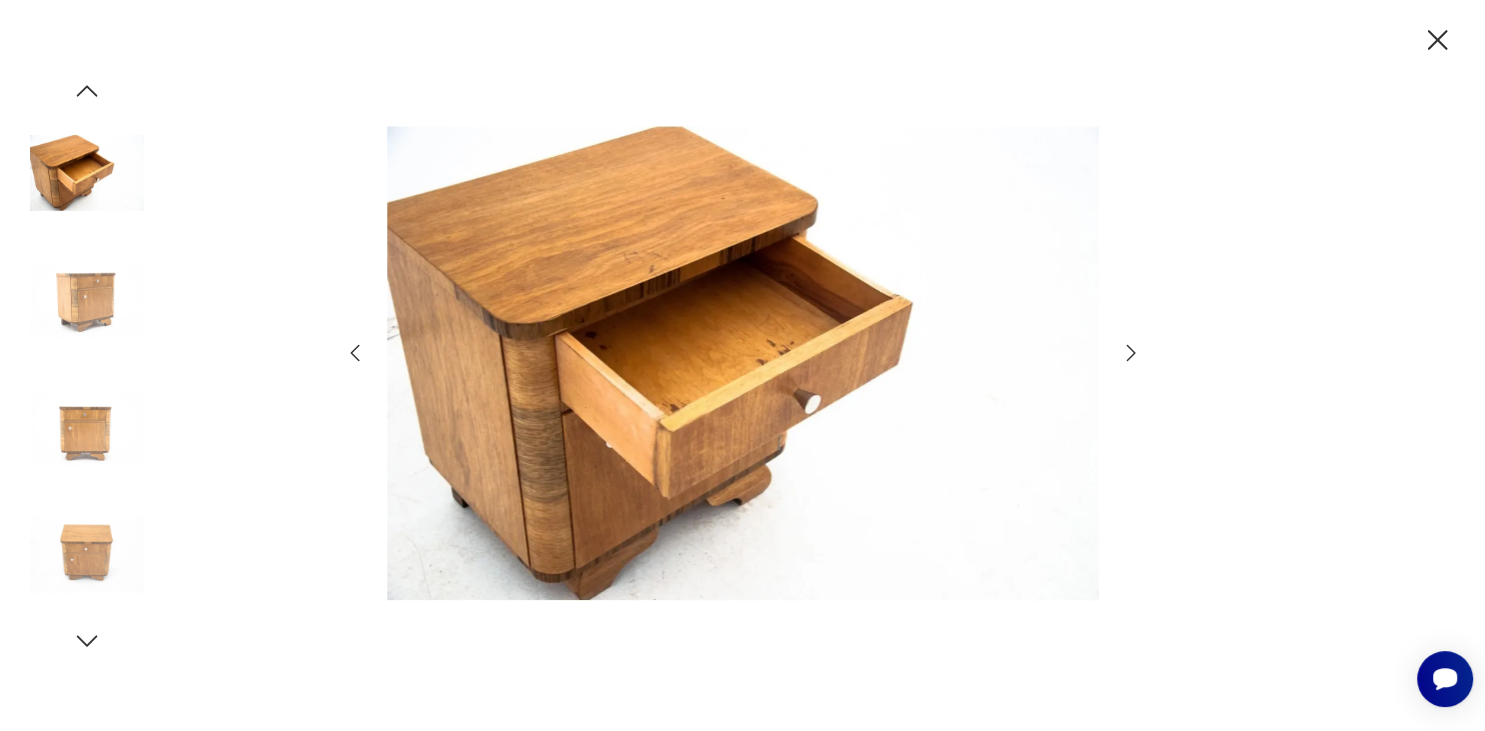 click at bounding box center [1131, 353] 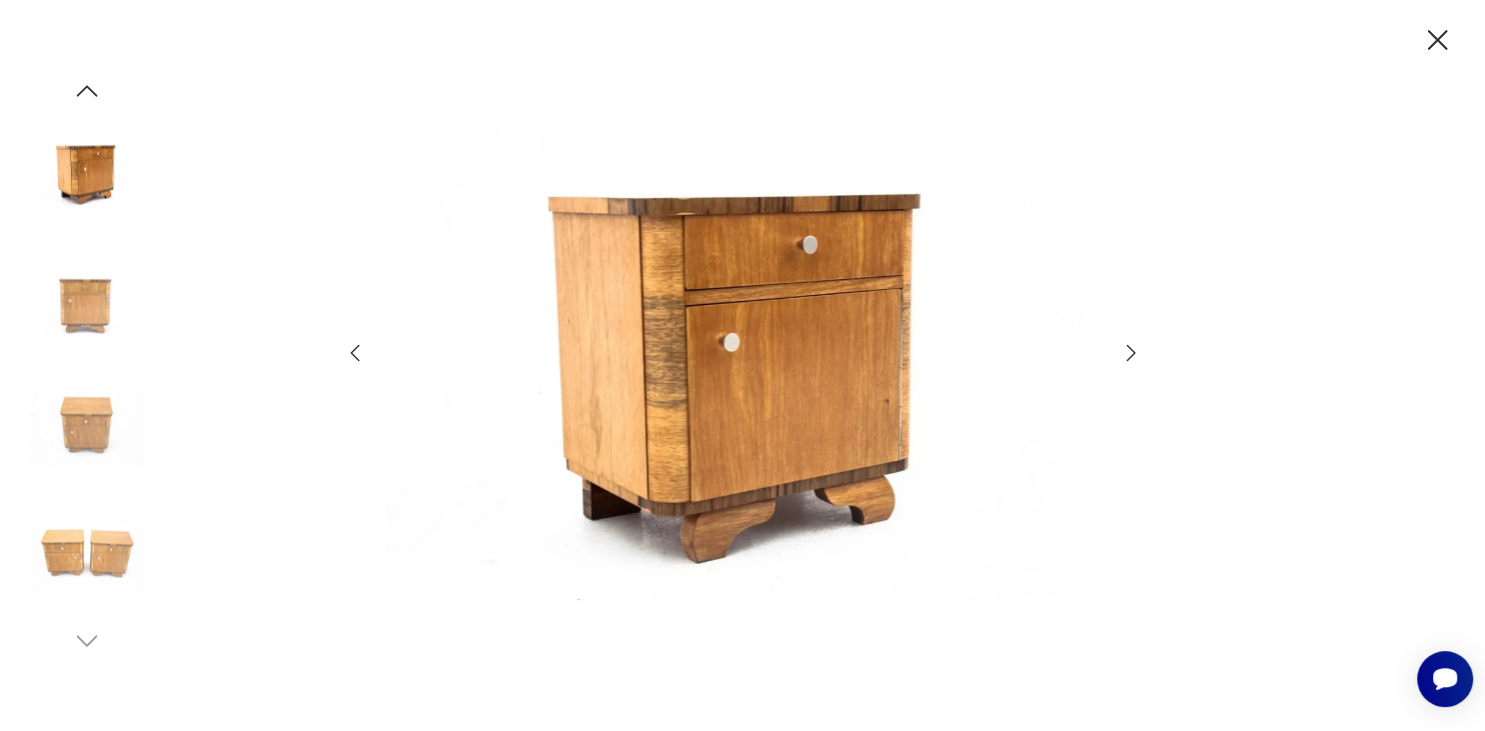 click at bounding box center [1131, 353] 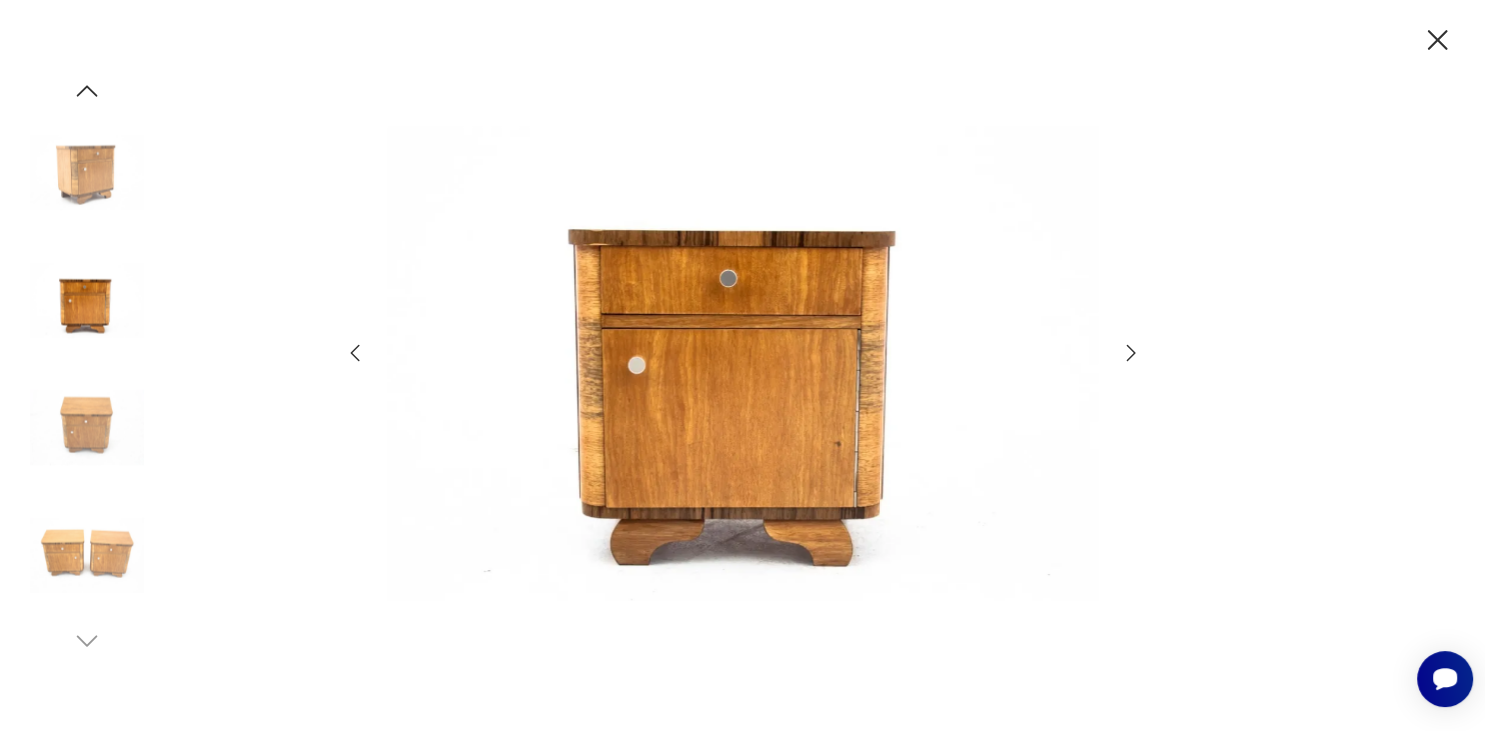 click at bounding box center (1131, 353) 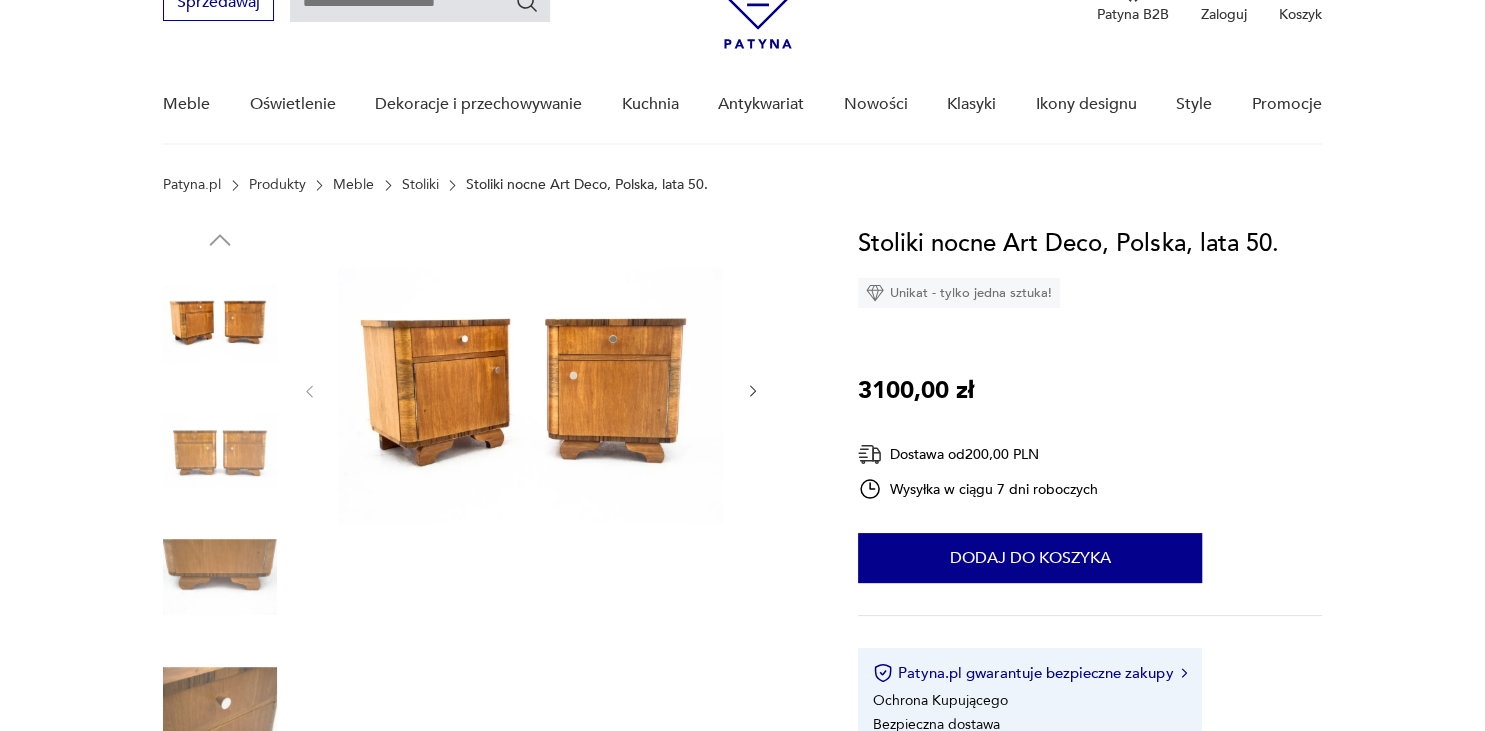 scroll, scrollTop: 106, scrollLeft: 0, axis: vertical 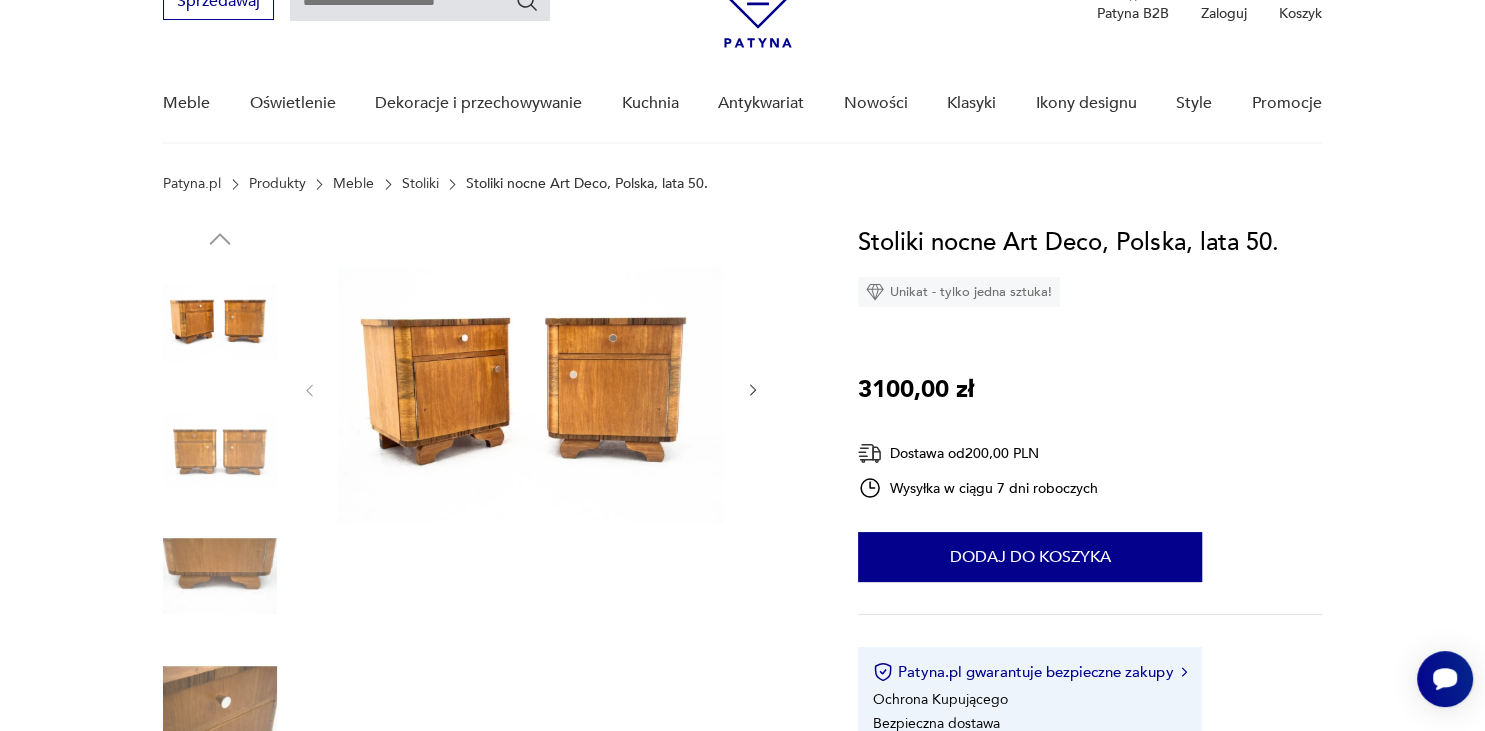 click at bounding box center [531, 388] 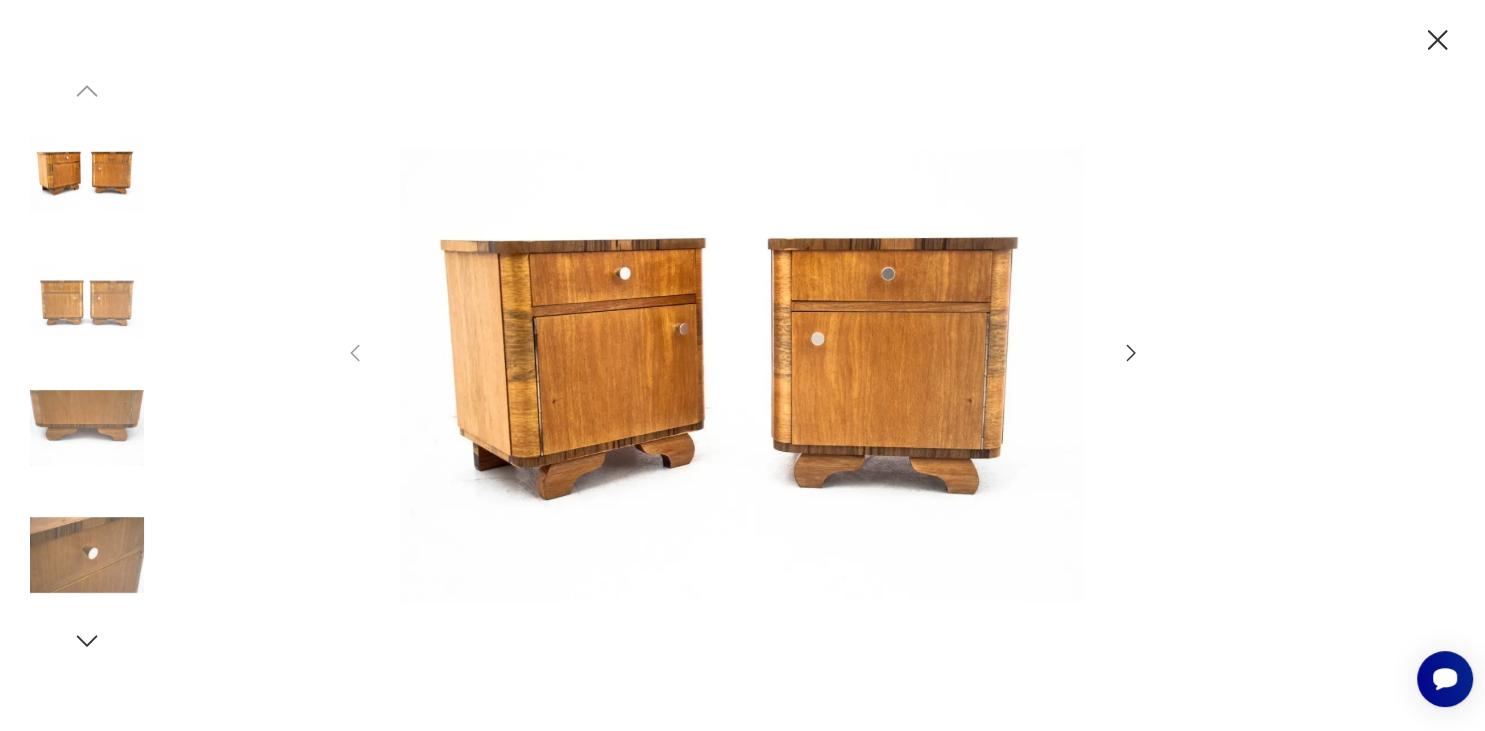 click at bounding box center [1131, 353] 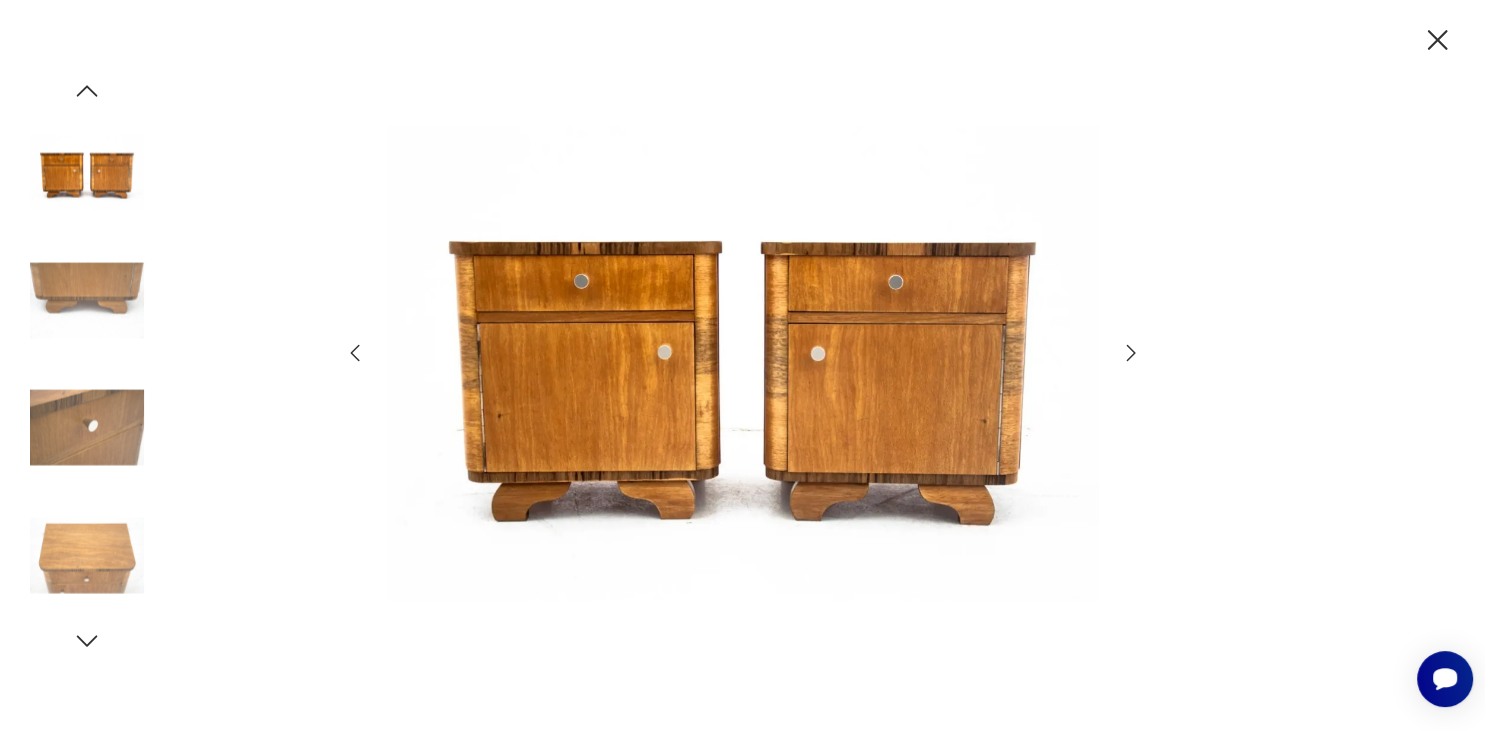 click at bounding box center (743, 363) 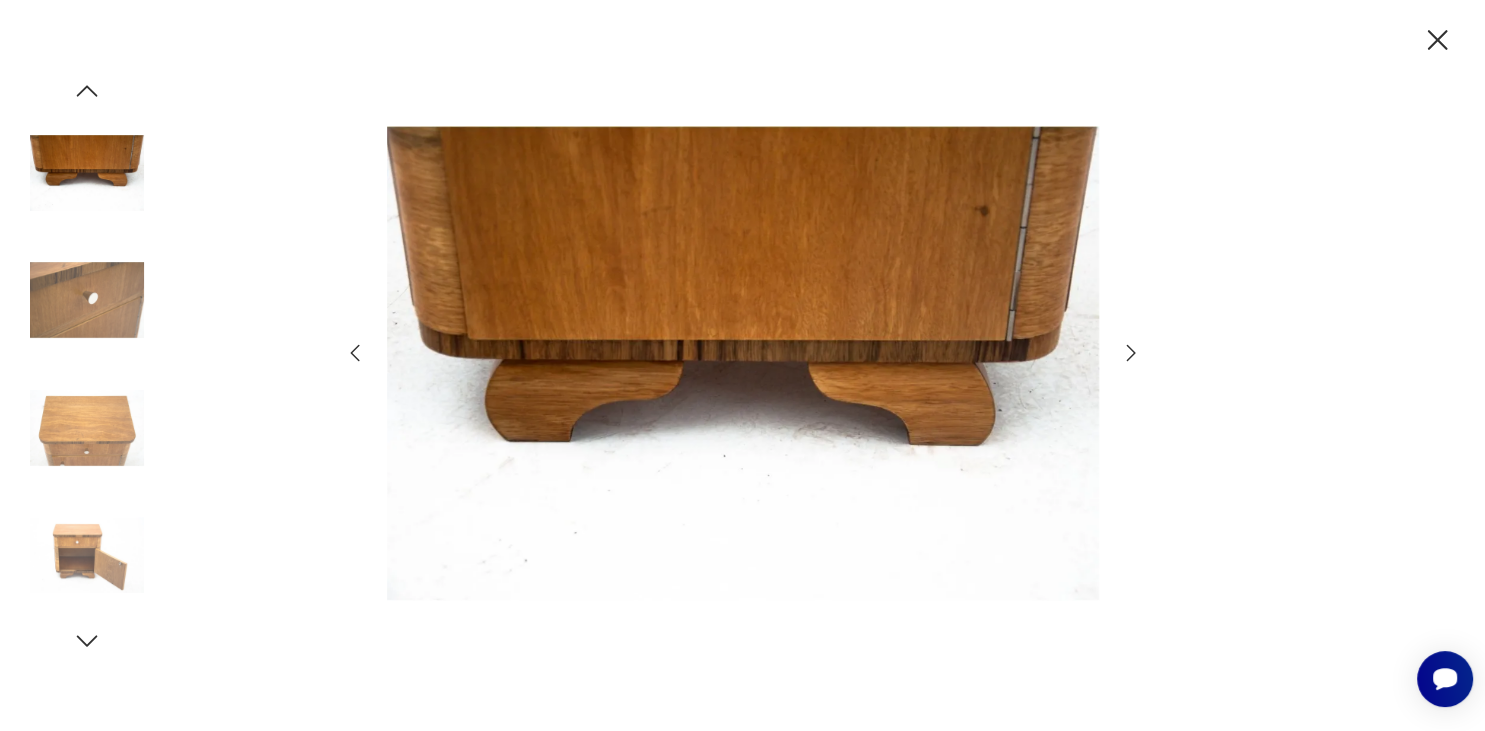 click at bounding box center [1131, 353] 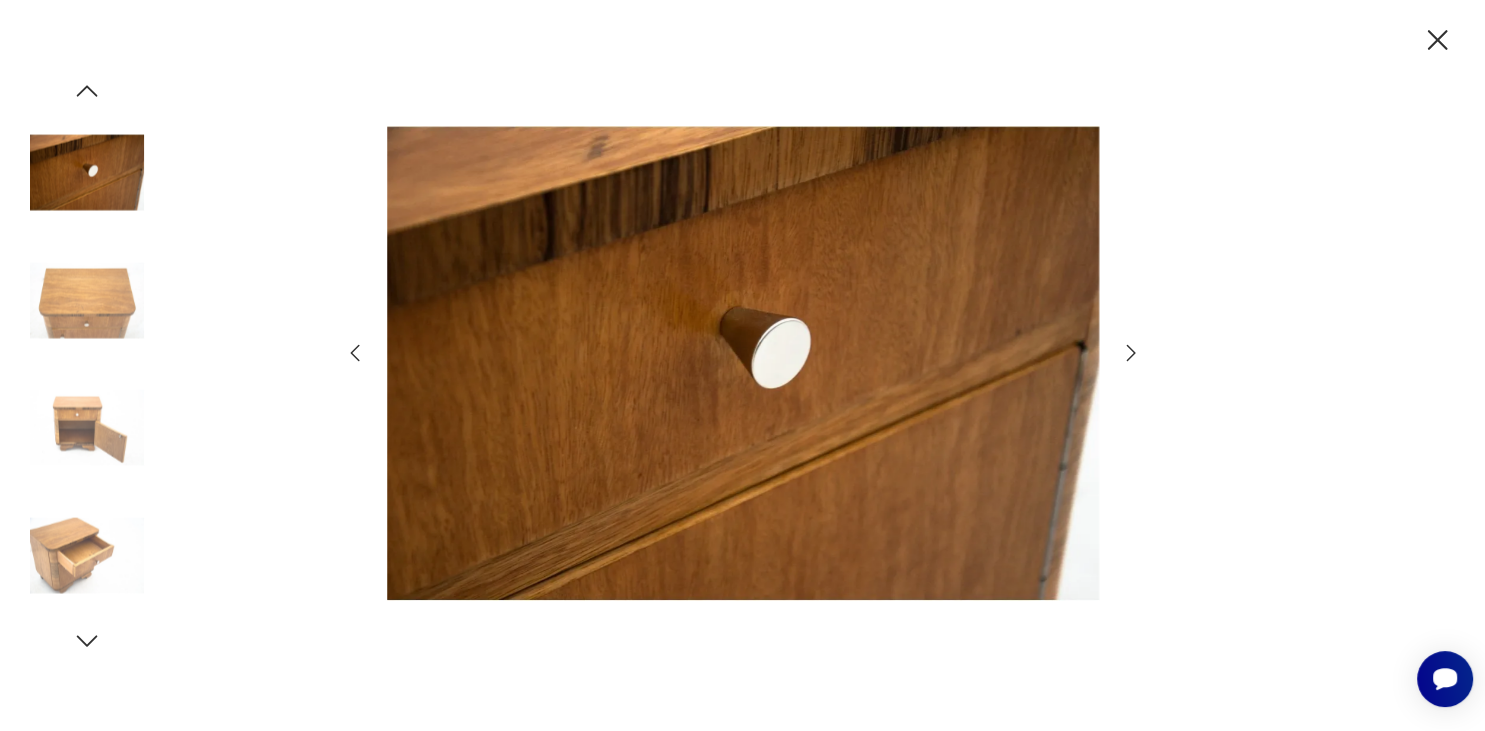 click at bounding box center [1131, 353] 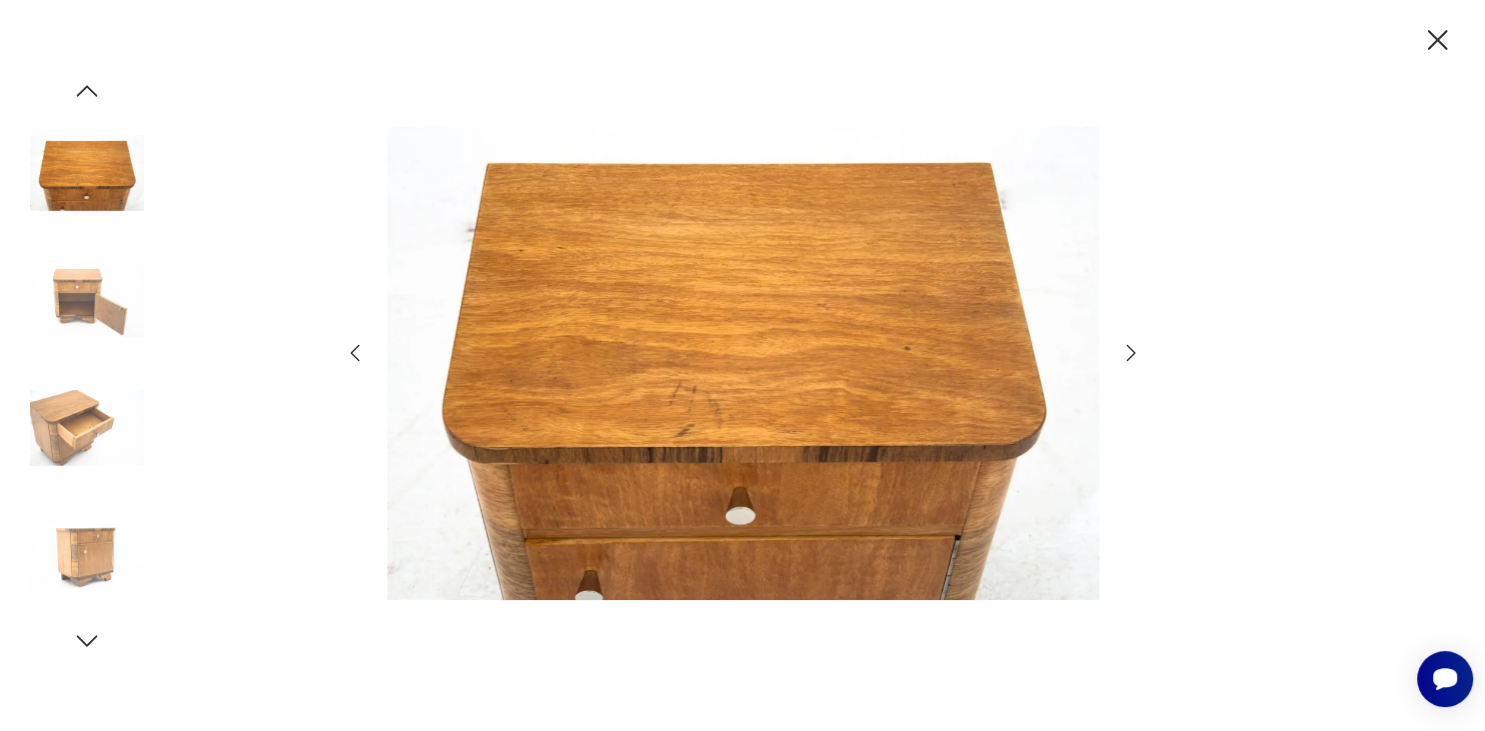 click at bounding box center (1131, 353) 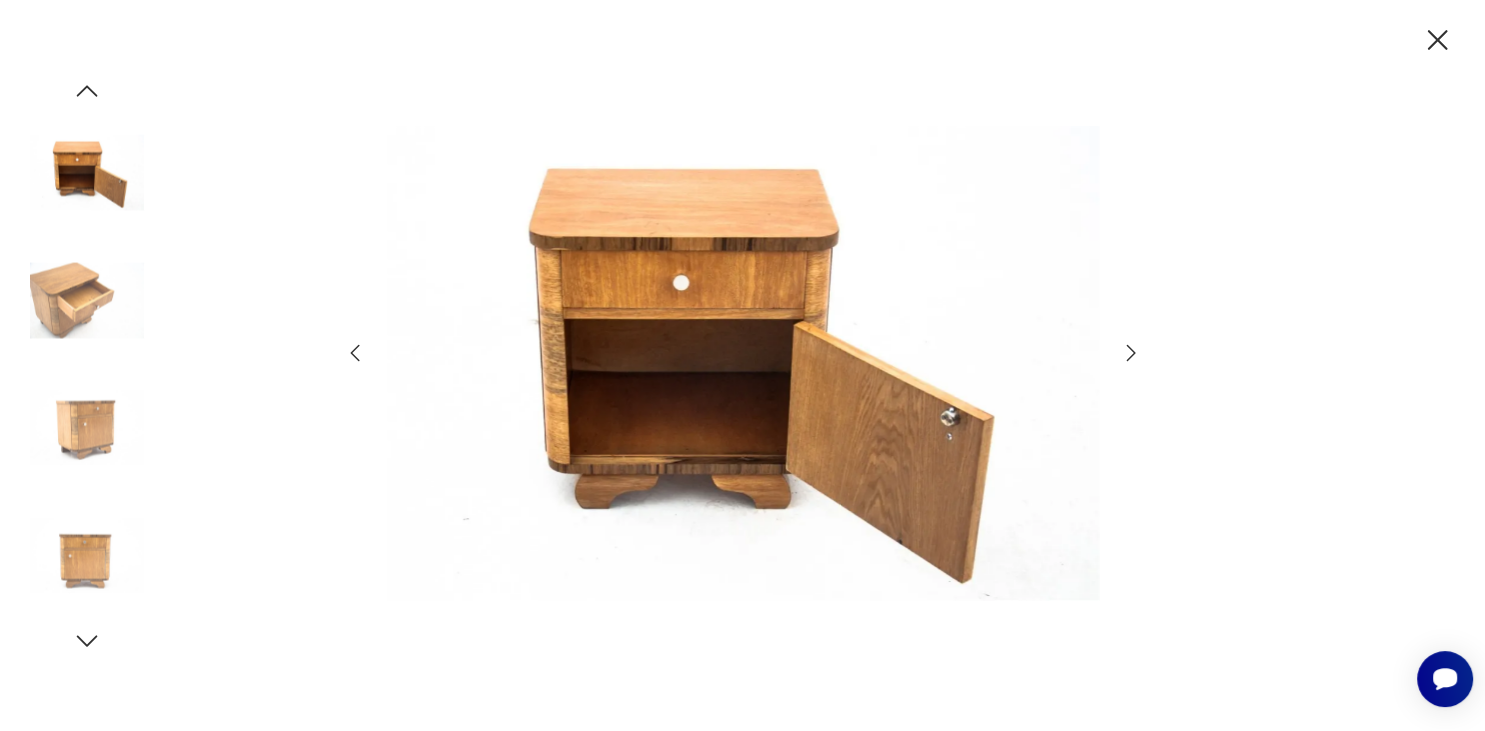 click at bounding box center [1131, 353] 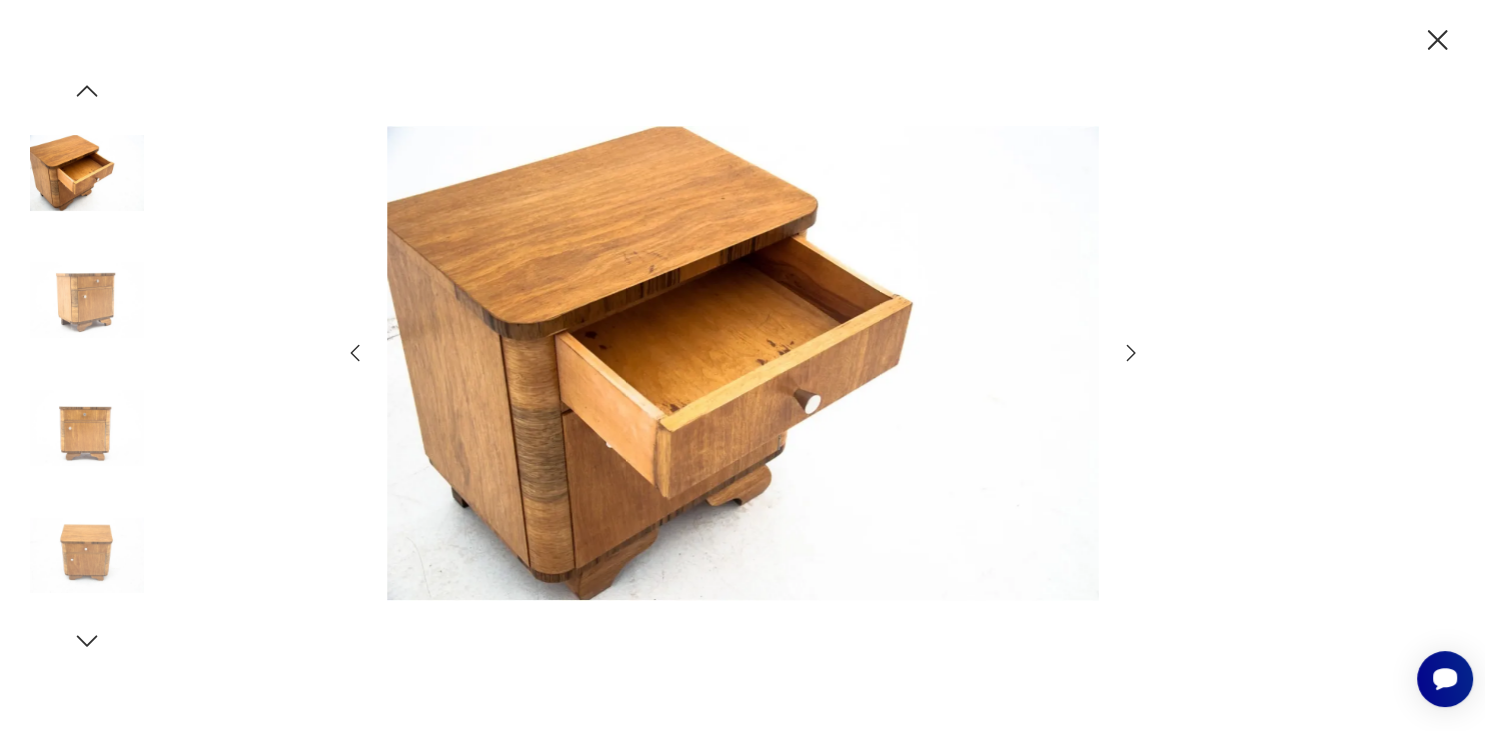 click at bounding box center (1131, 353) 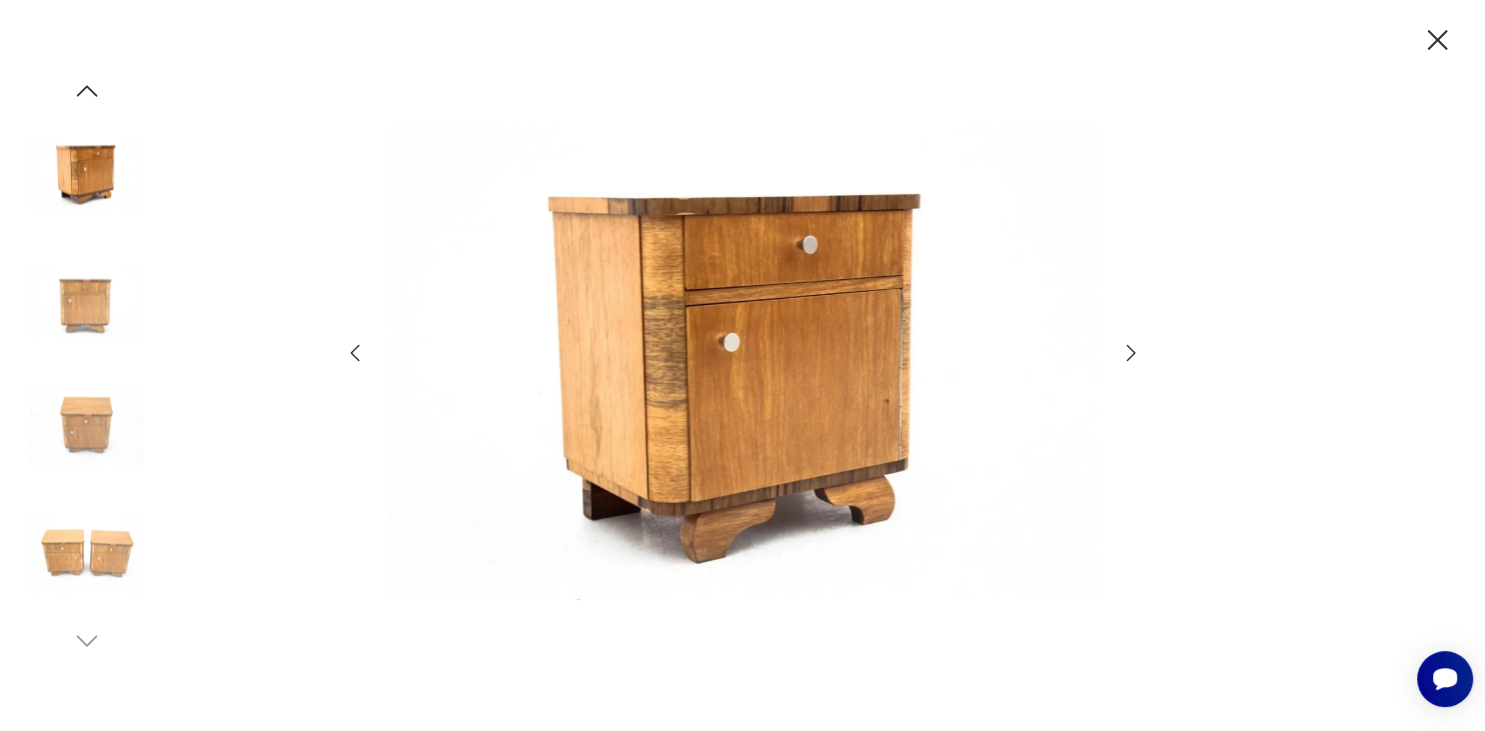 click at bounding box center [1131, 353] 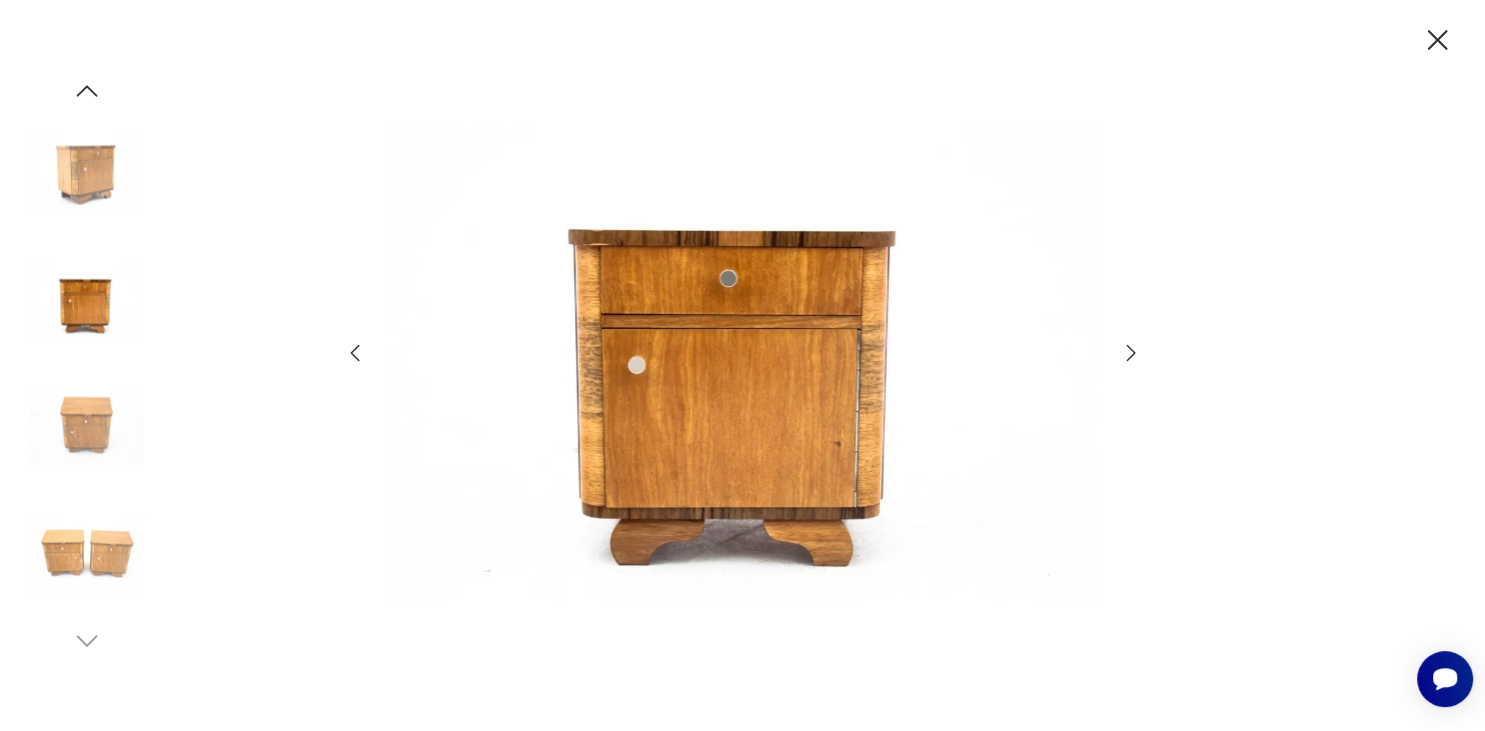 click at bounding box center (1131, 353) 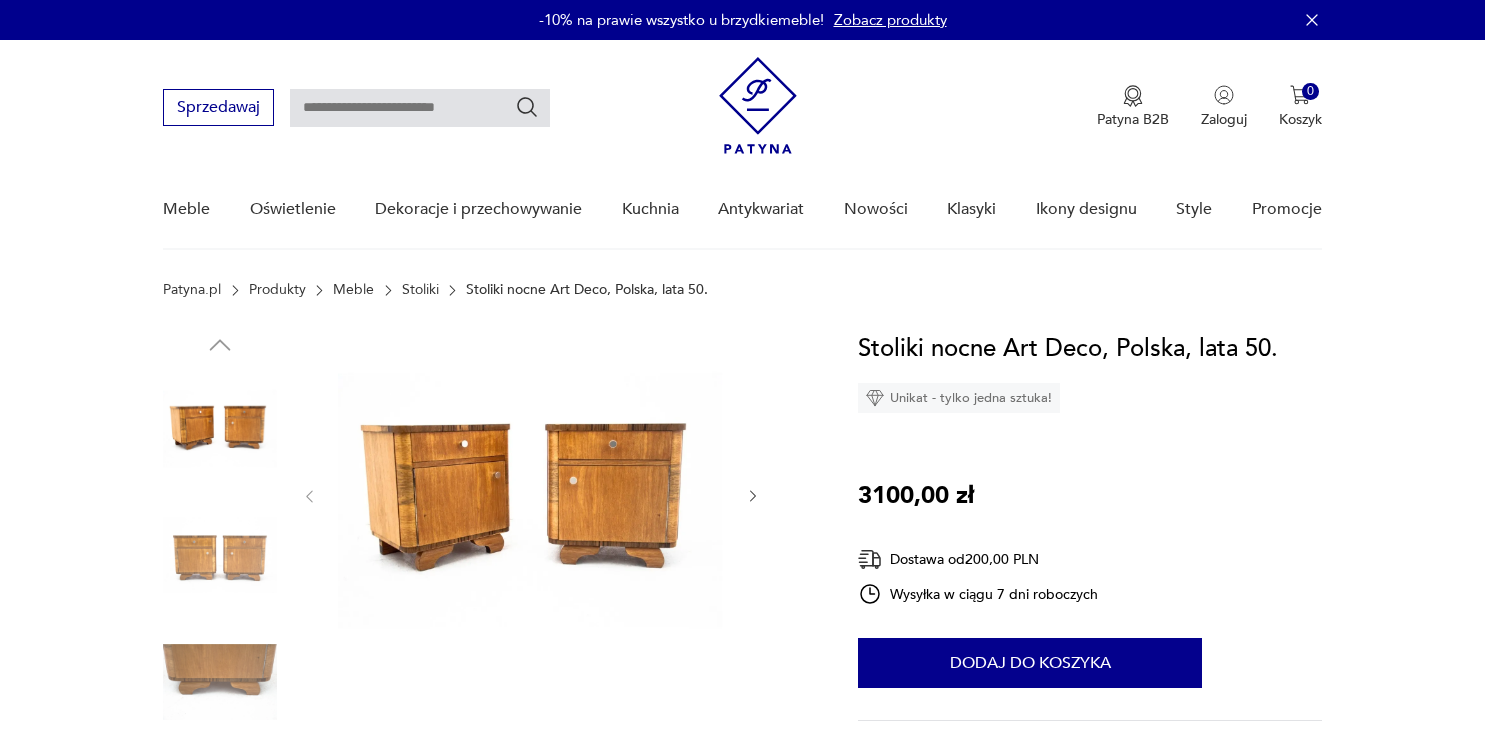 scroll, scrollTop: 0, scrollLeft: 0, axis: both 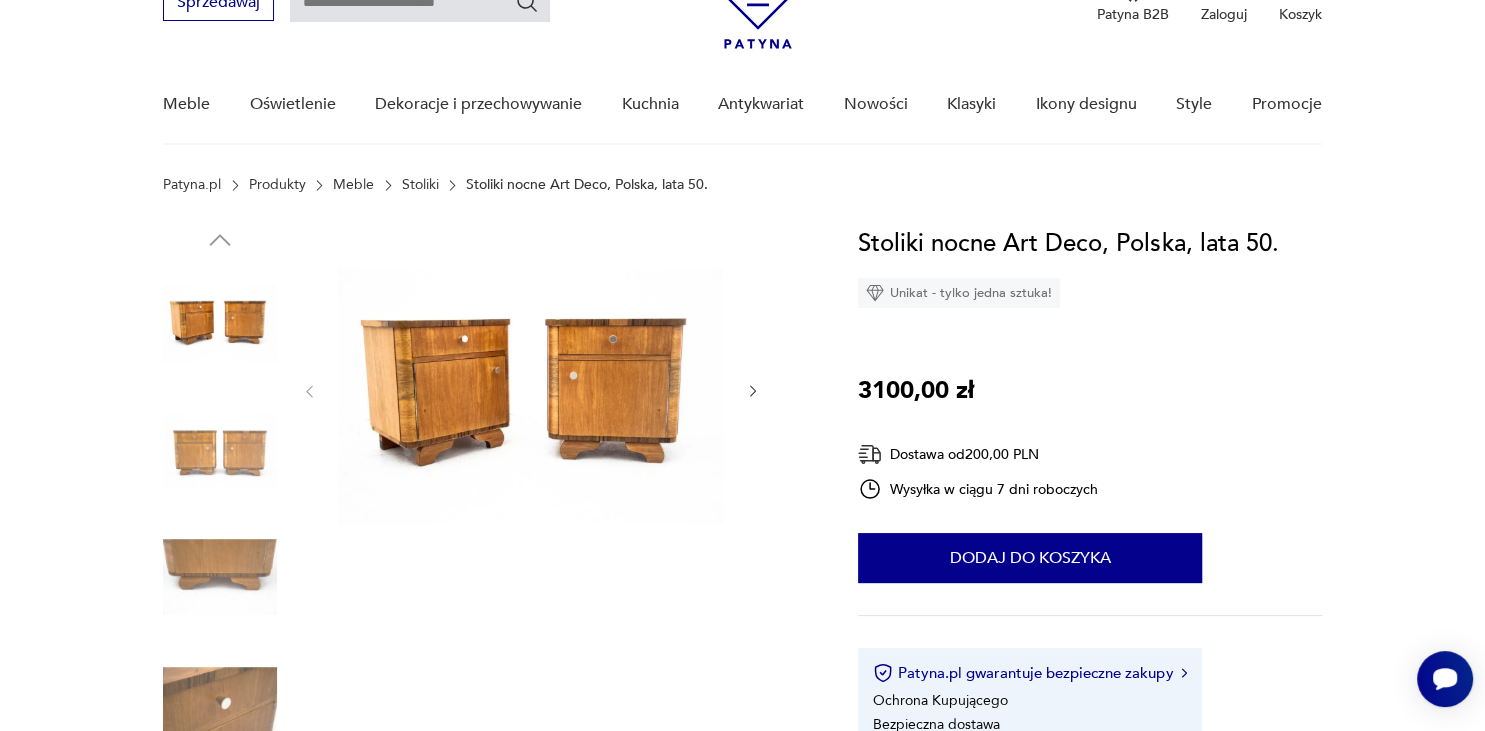click at bounding box center (531, 389) 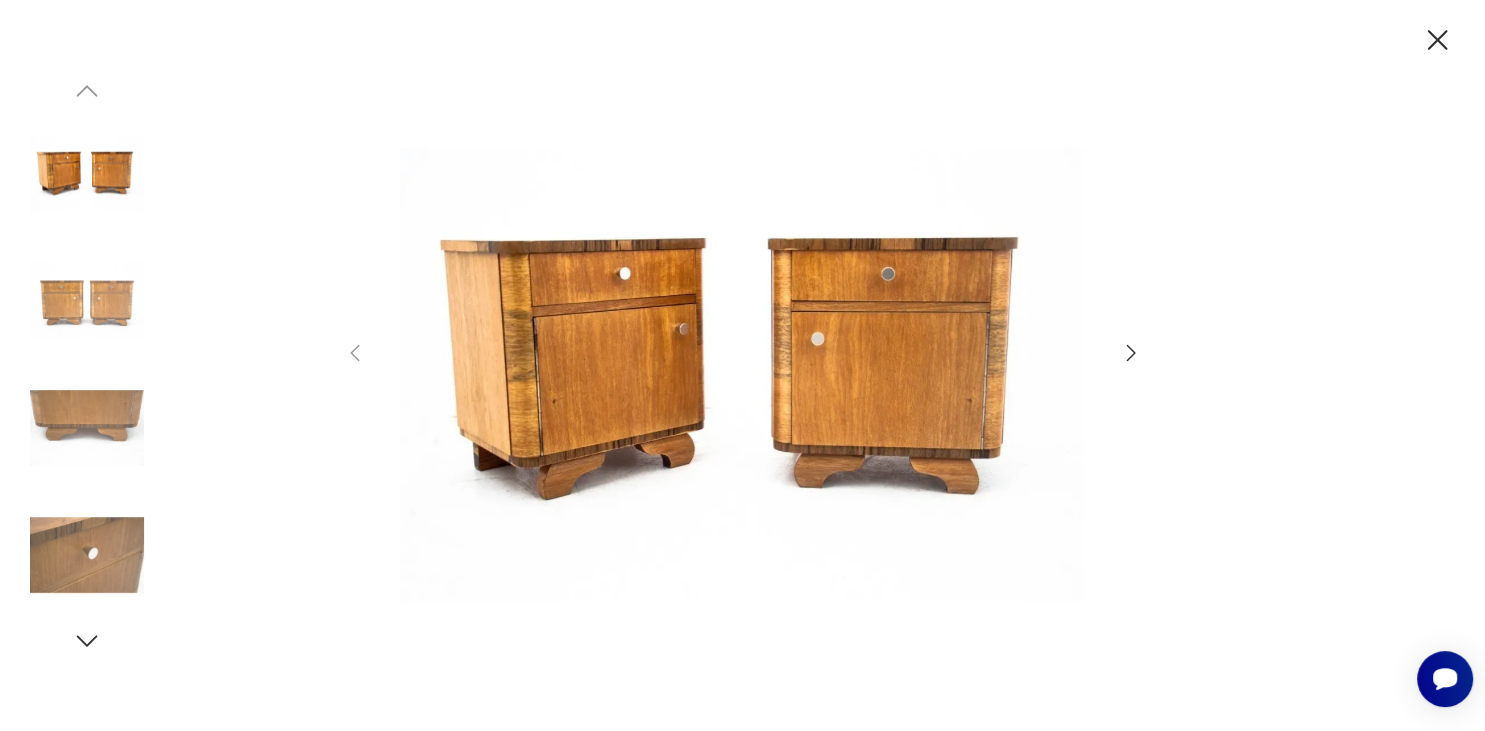 click at bounding box center (1438, 40) 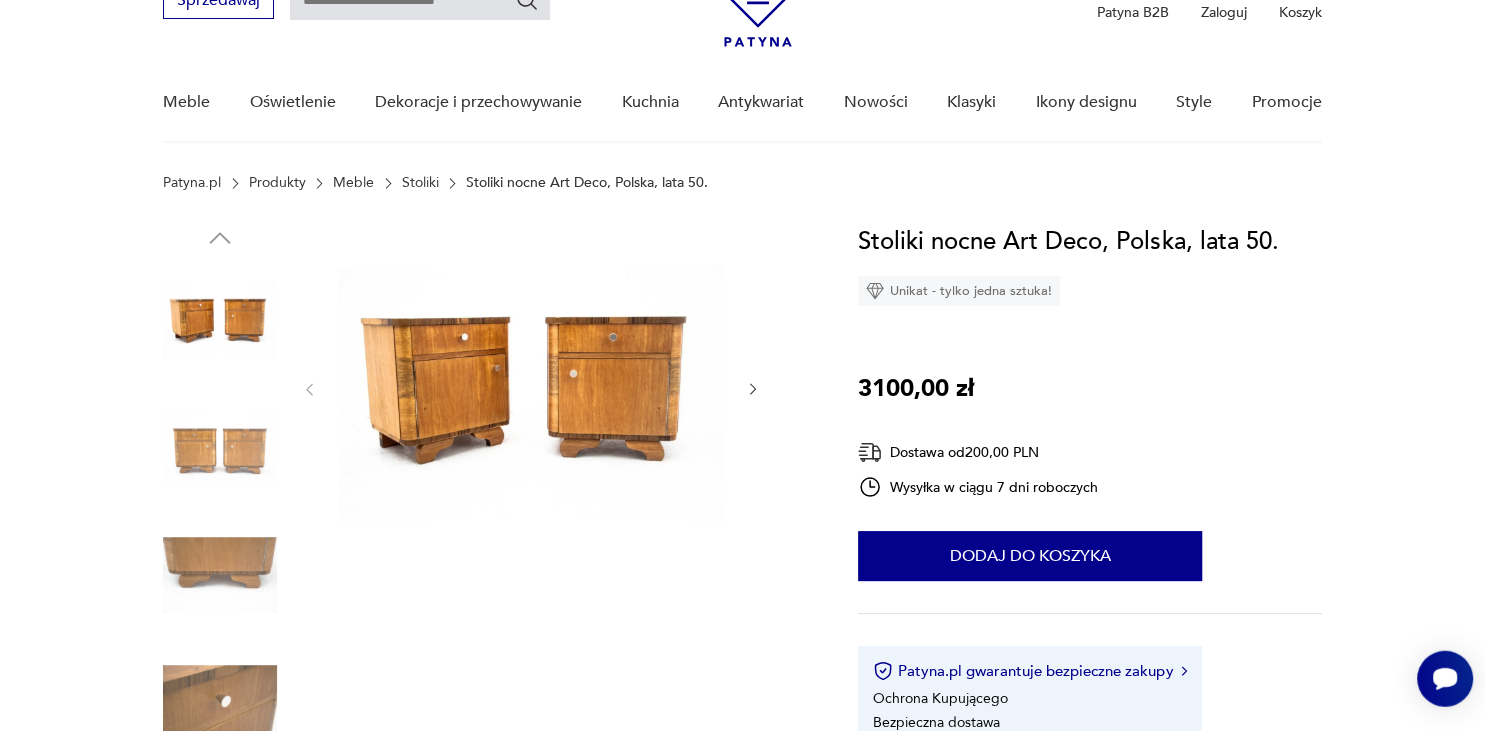 scroll, scrollTop: 105, scrollLeft: 0, axis: vertical 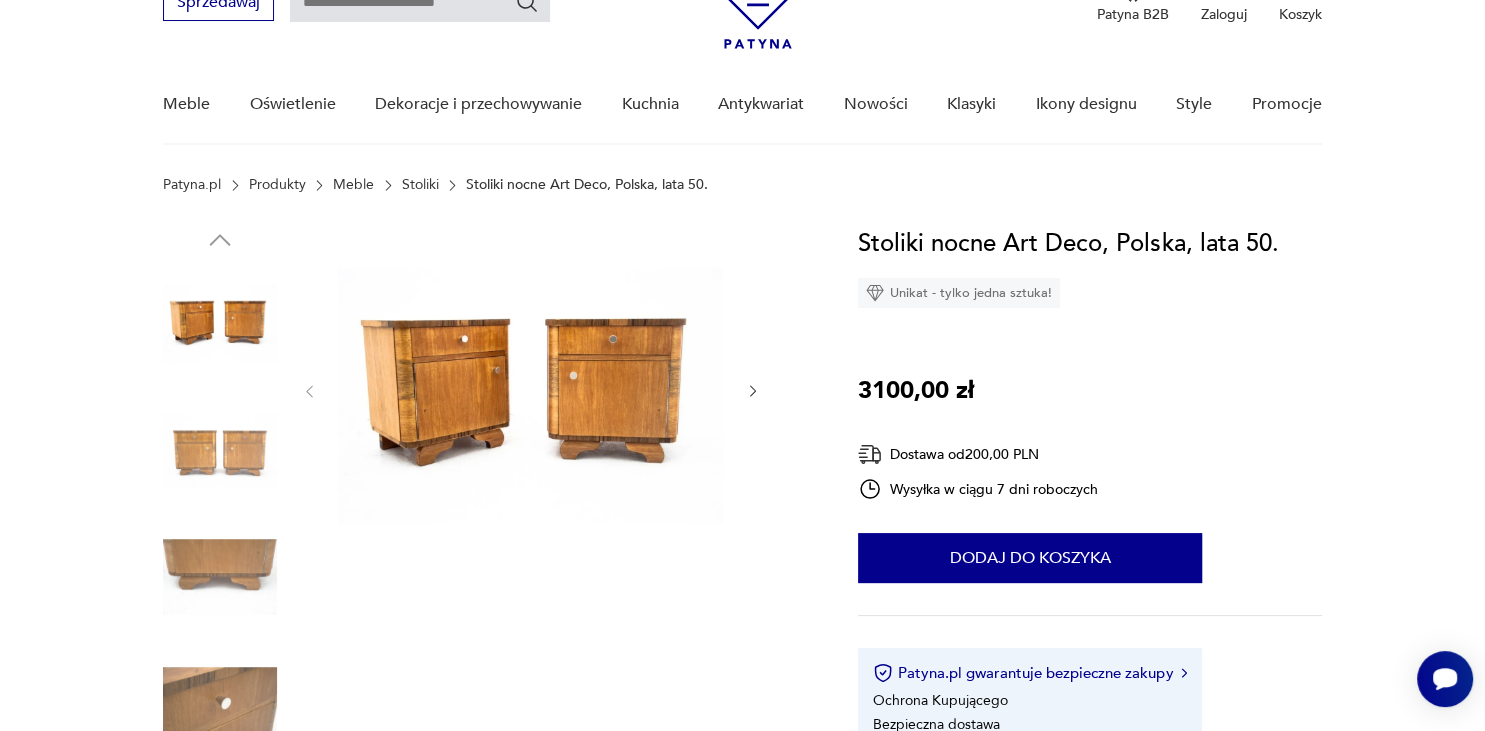 click at bounding box center (0, 0) 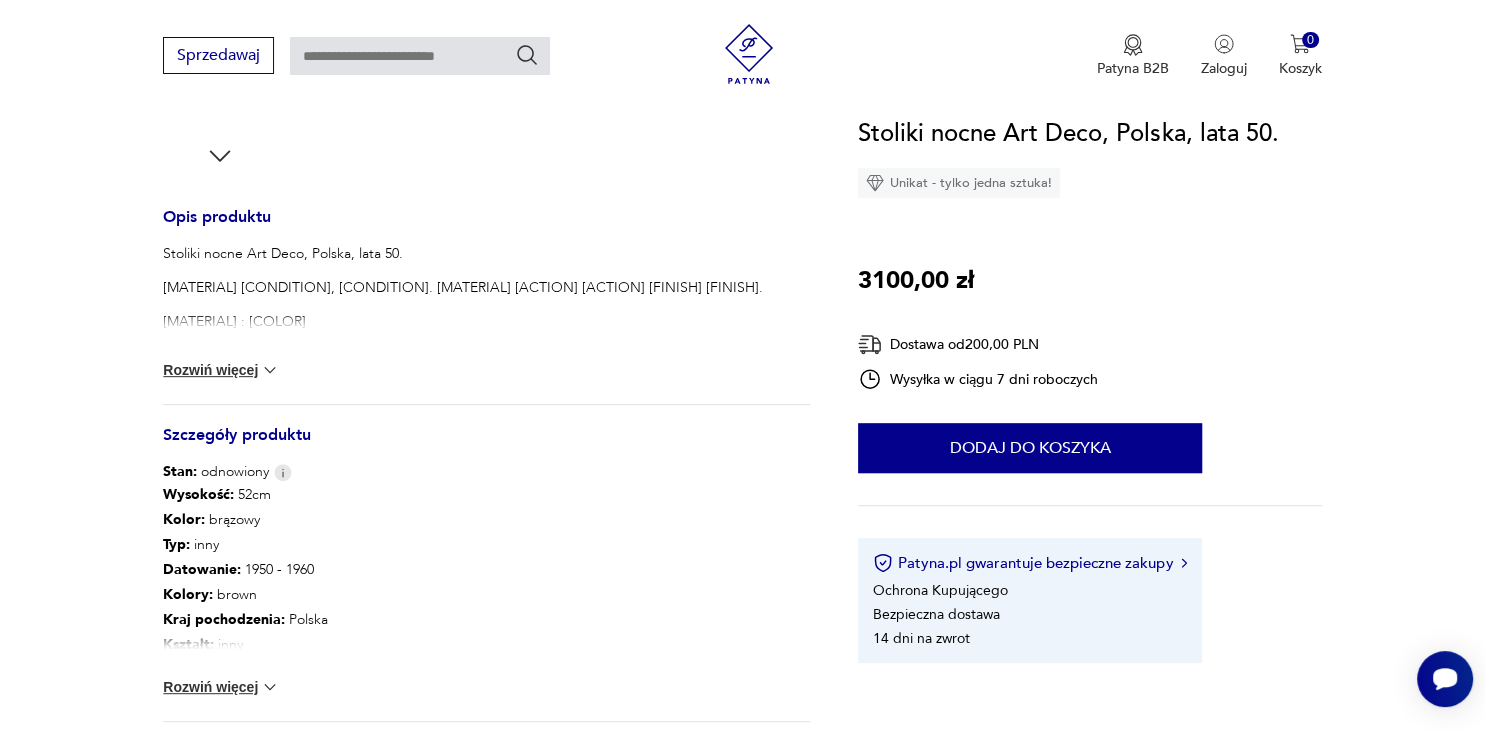 scroll, scrollTop: 844, scrollLeft: 0, axis: vertical 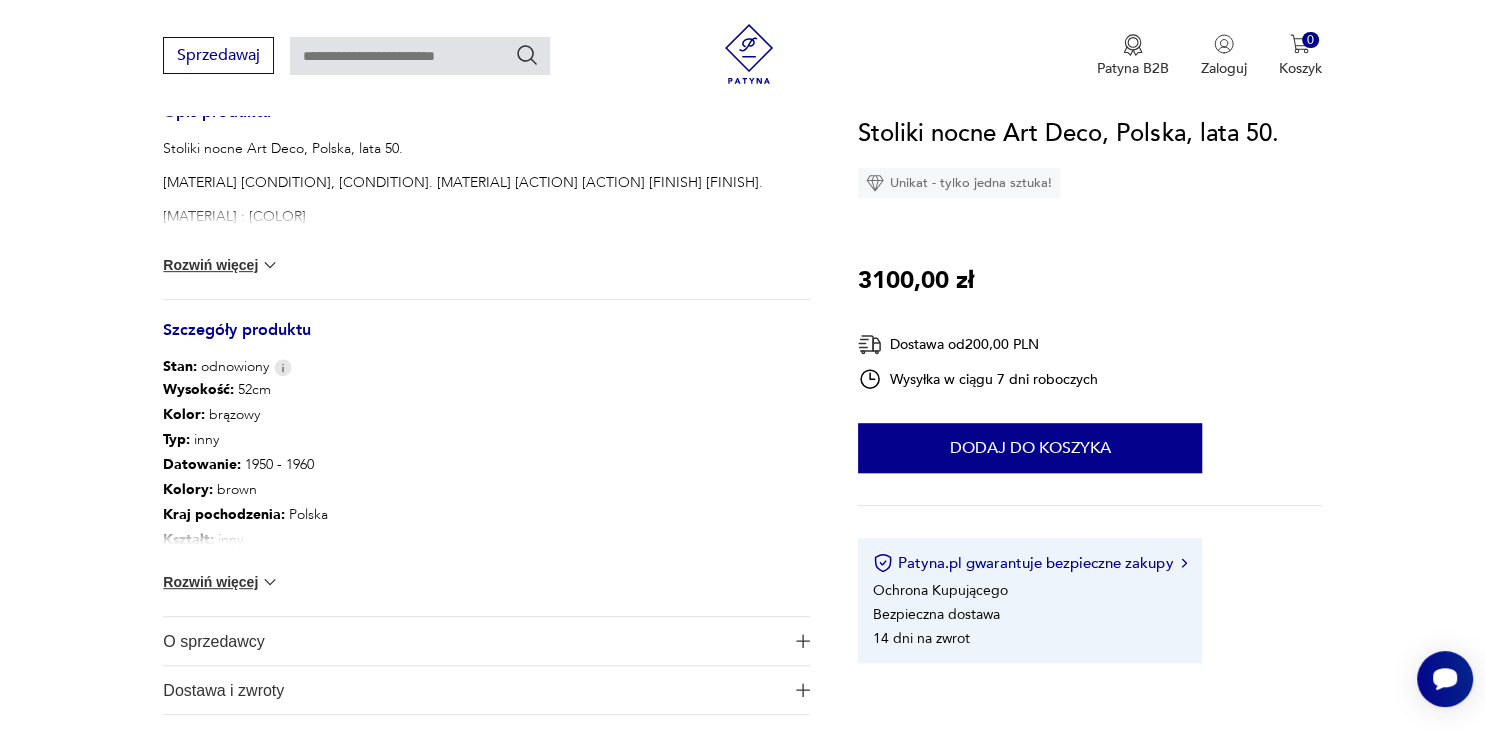 click on "Rozwiń więcej" at bounding box center [221, 265] 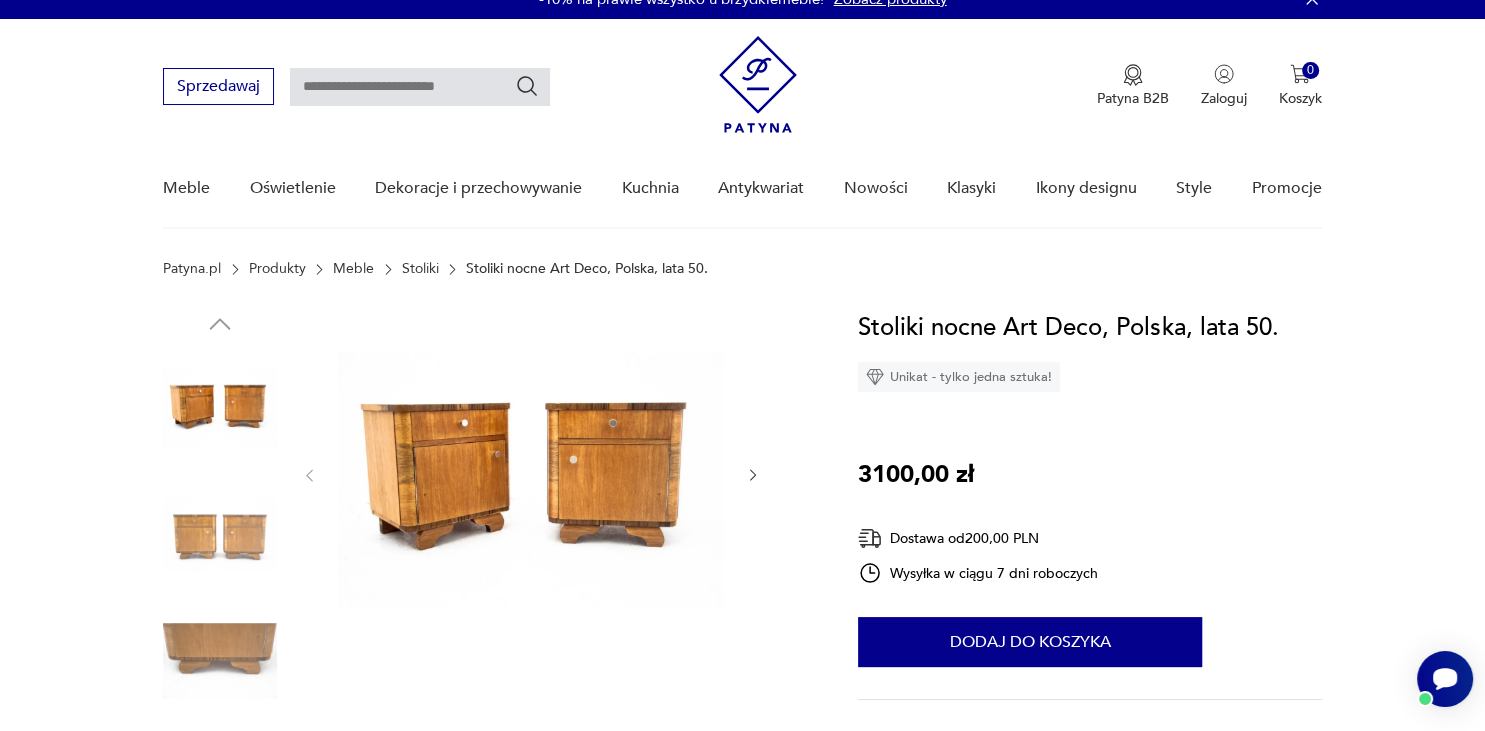 scroll, scrollTop: 0, scrollLeft: 0, axis: both 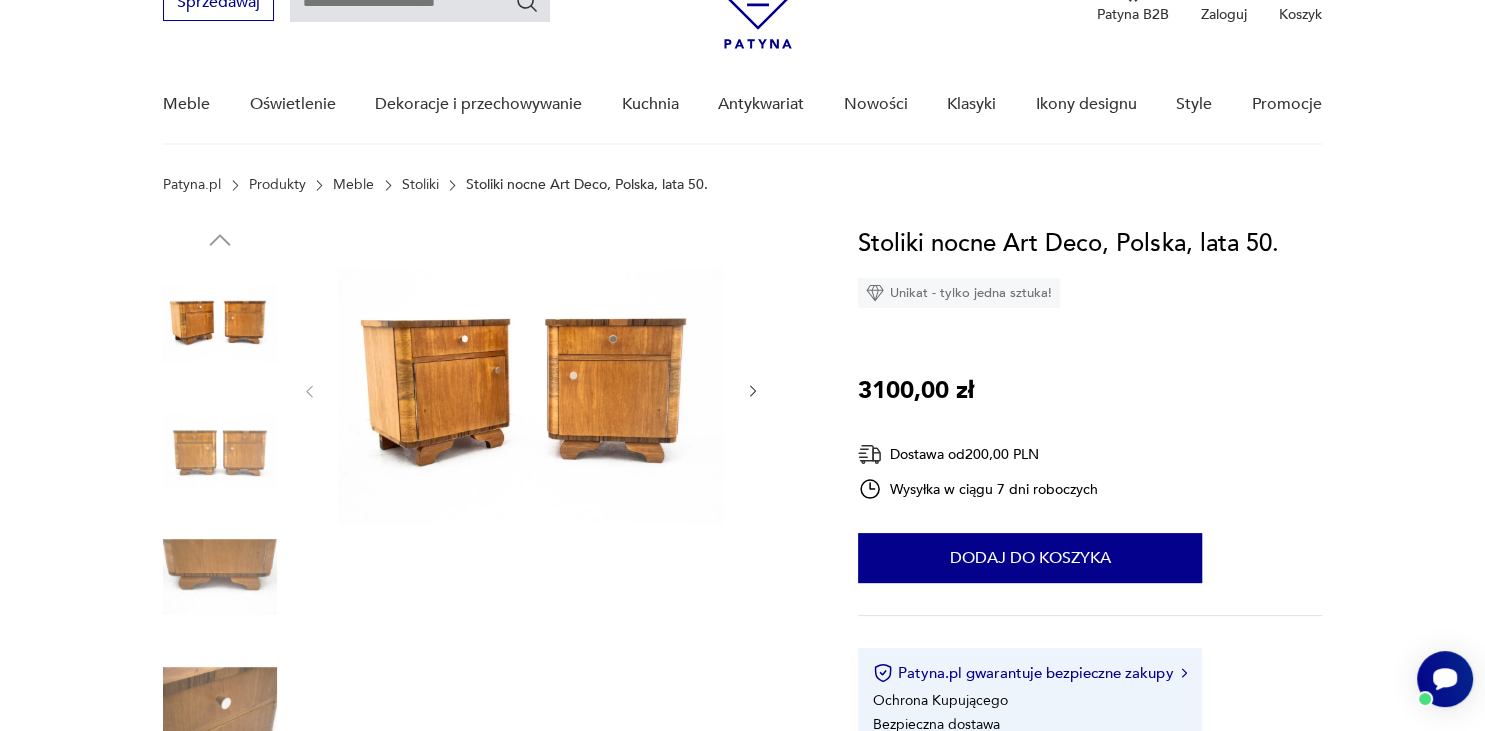click at bounding box center (220, 450) 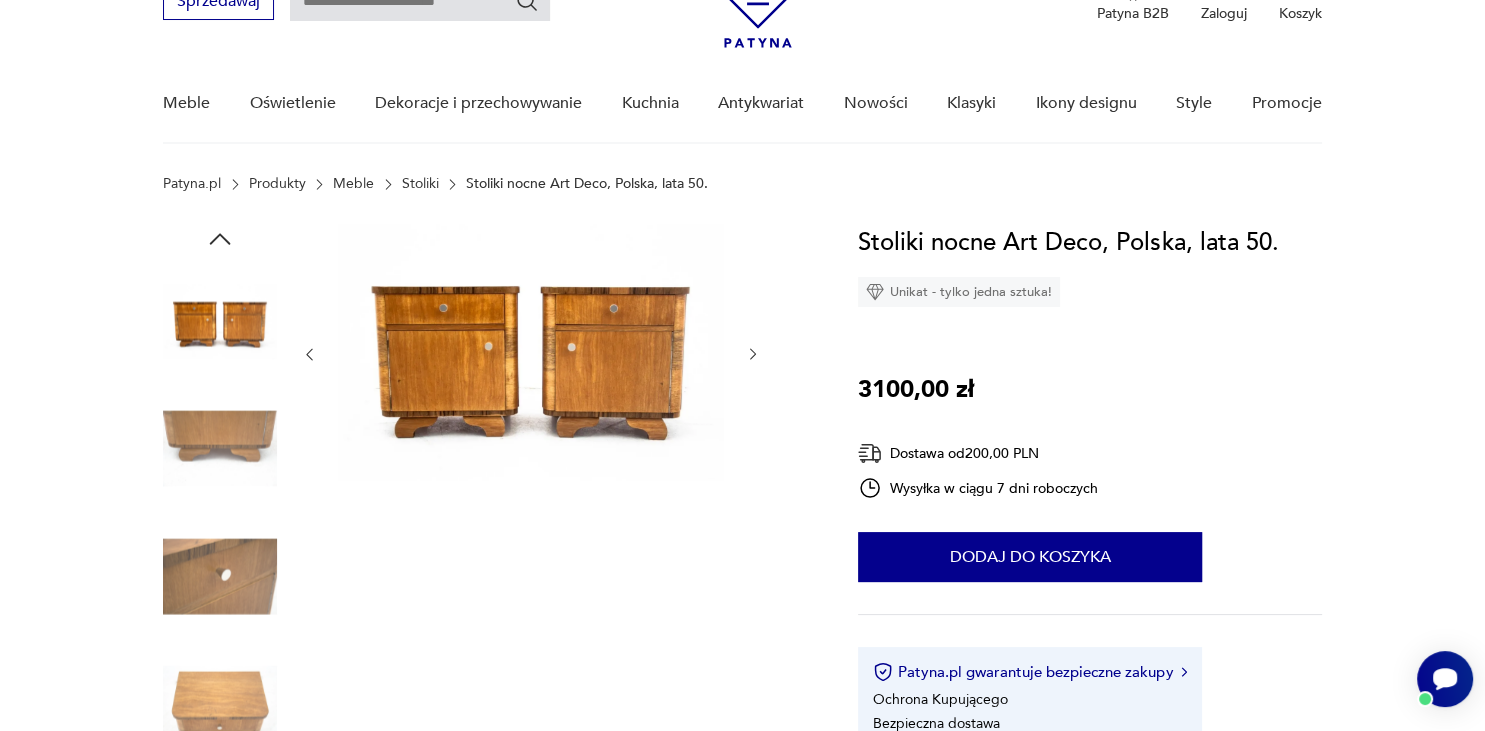 scroll, scrollTop: 105, scrollLeft: 0, axis: vertical 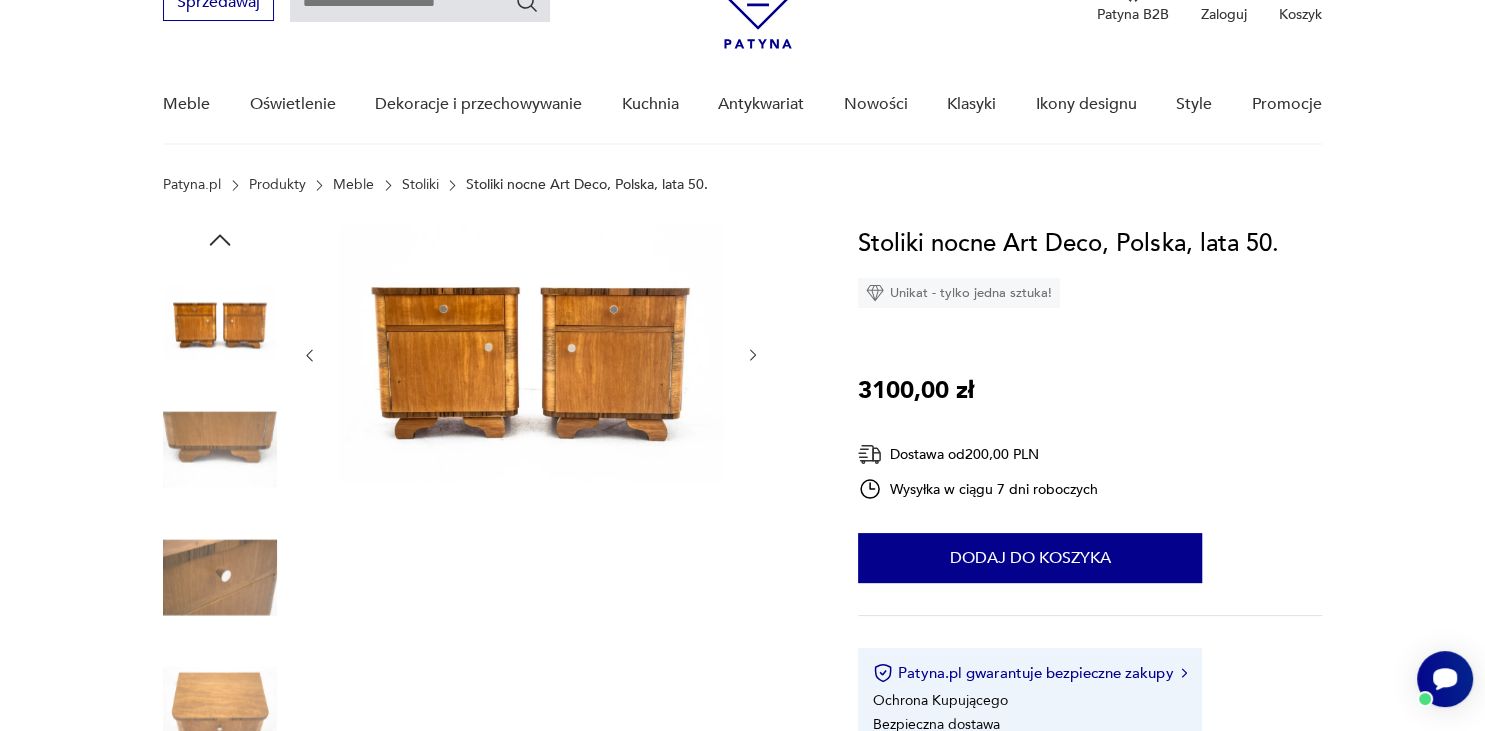 click at bounding box center [531, 353] 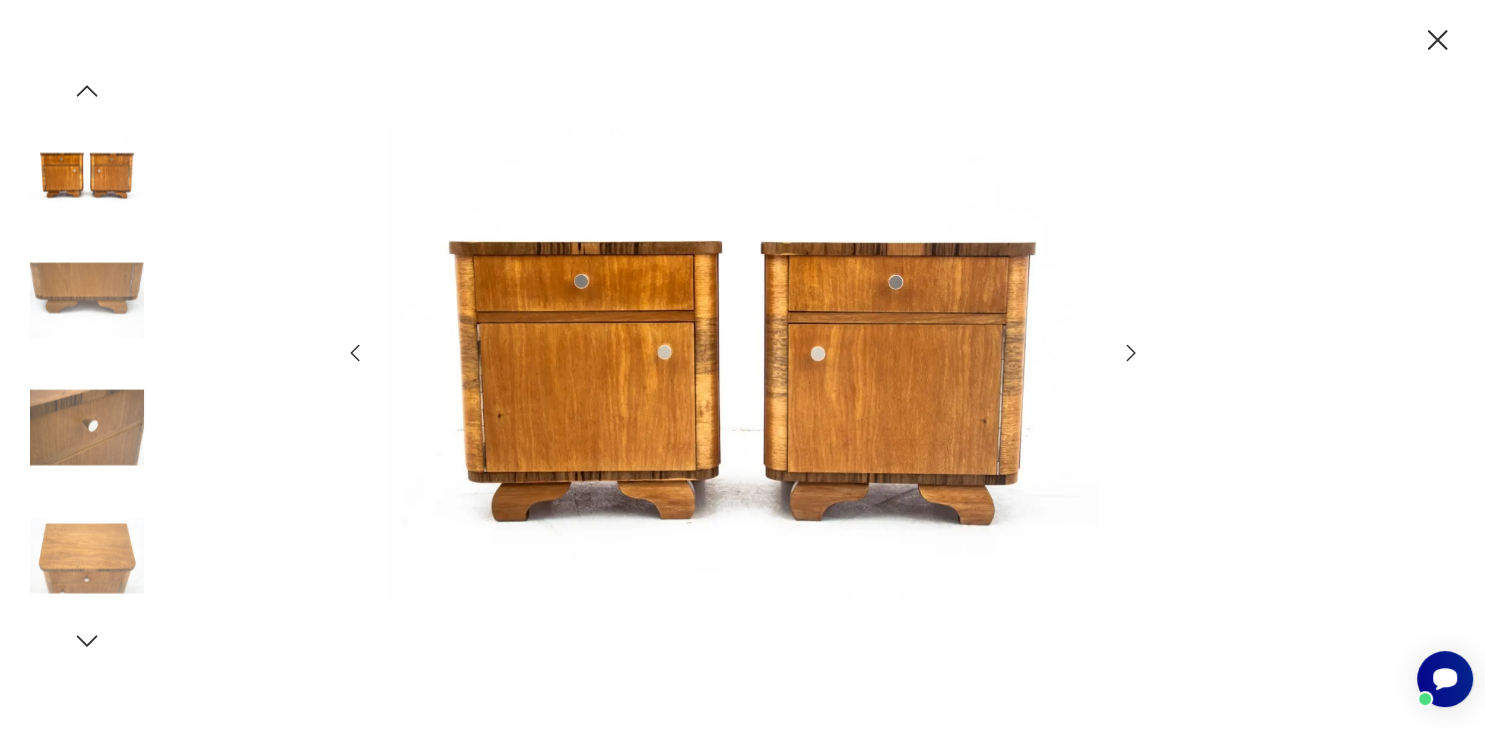 click at bounding box center [1437, 40] 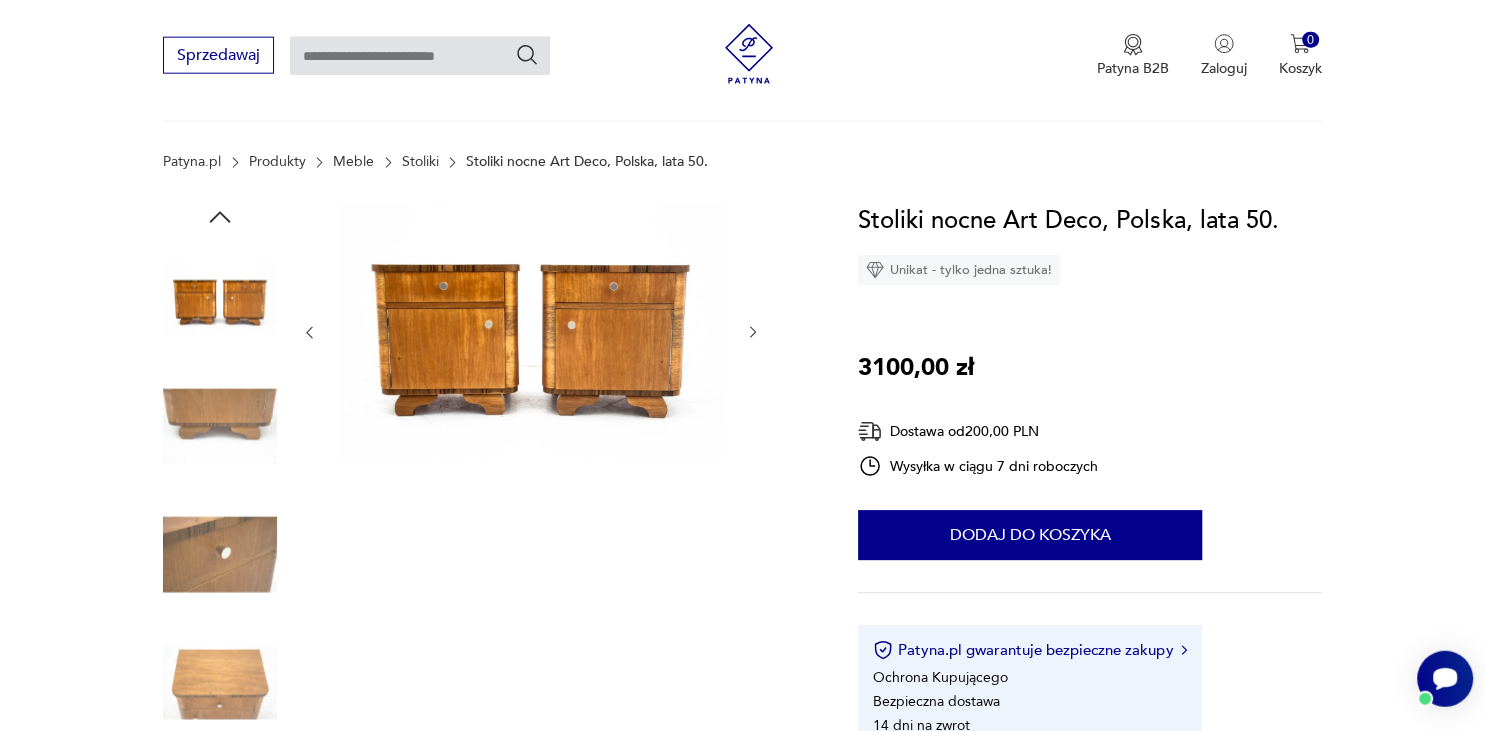 scroll, scrollTop: 105, scrollLeft: 0, axis: vertical 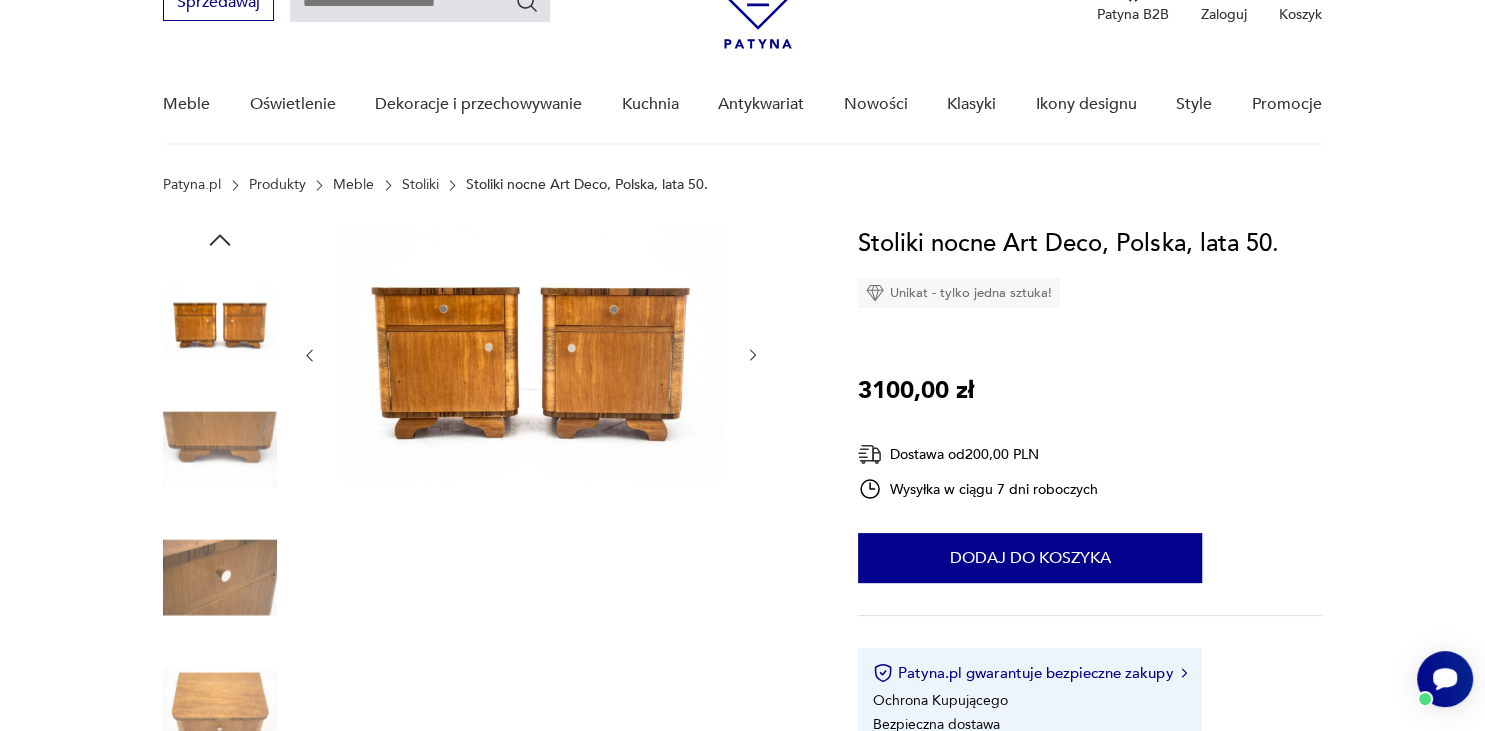 click at bounding box center (531, 353) 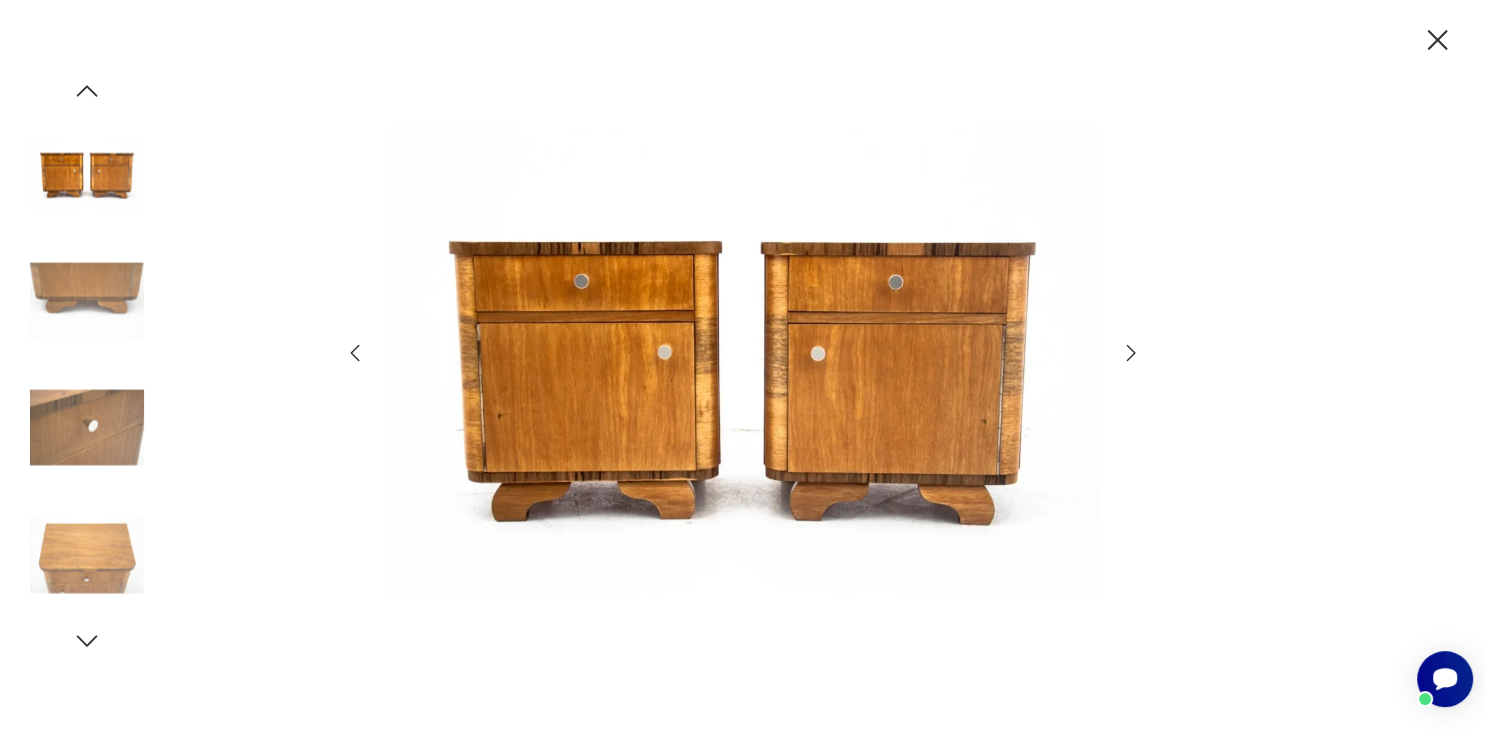 click at bounding box center (743, 363) 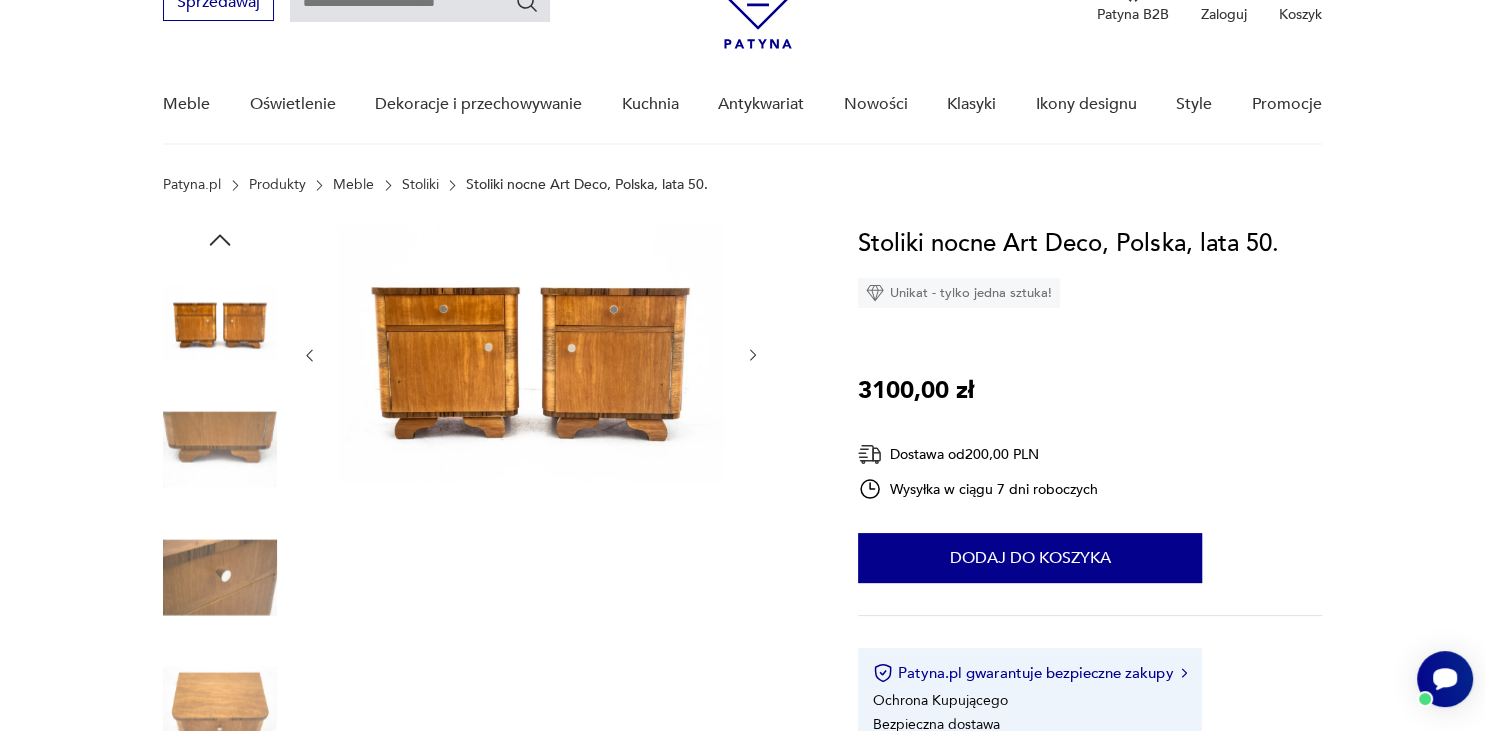 click at bounding box center (0, 0) 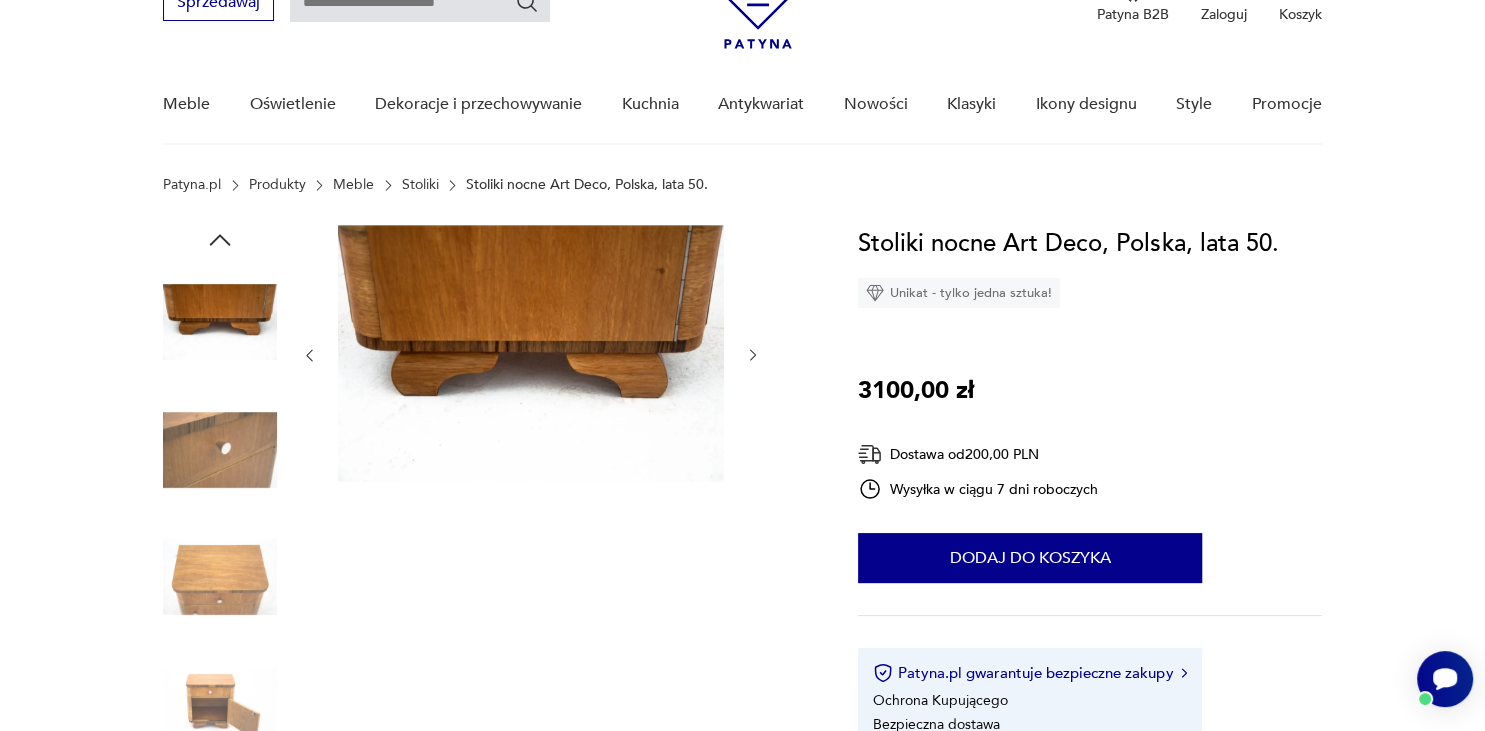click at bounding box center (0, 0) 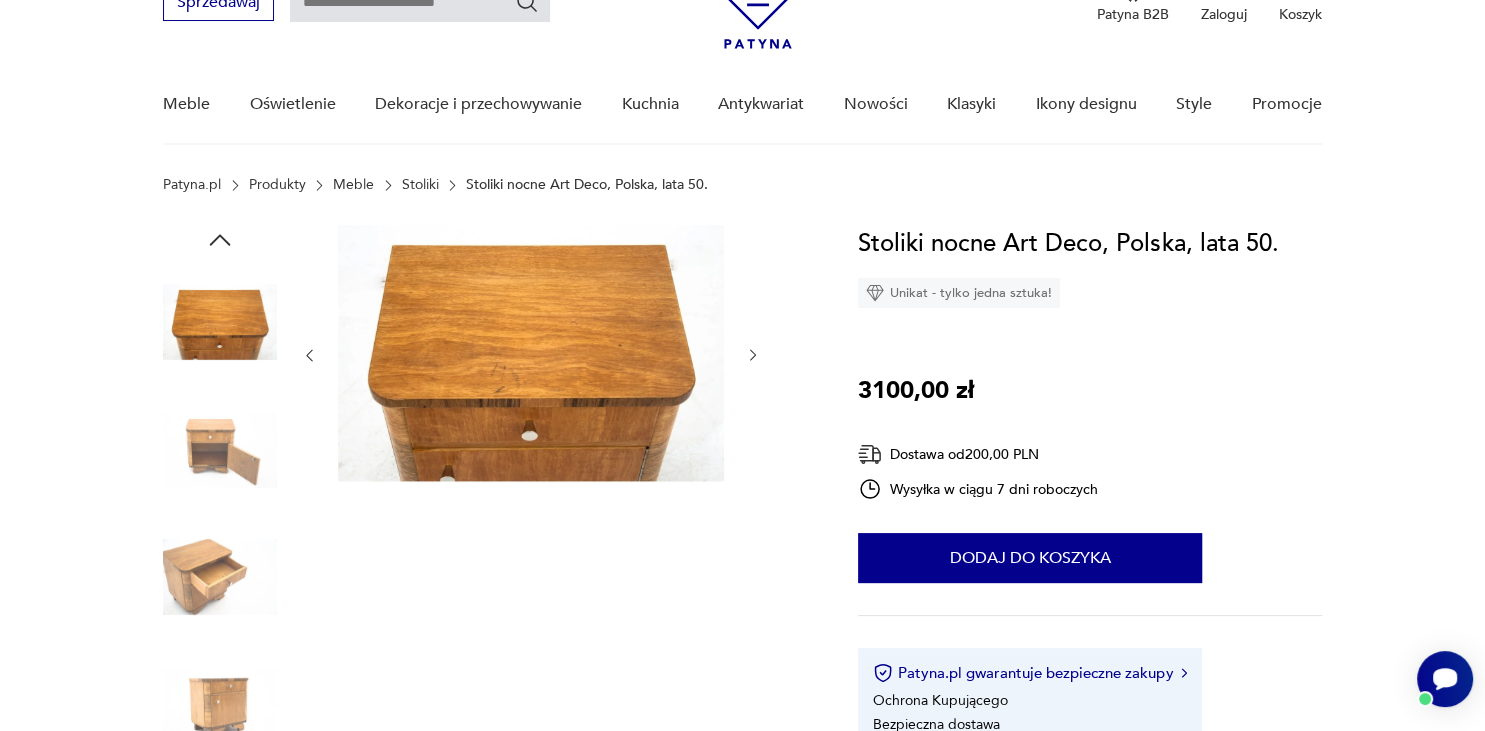 scroll, scrollTop: 211, scrollLeft: 0, axis: vertical 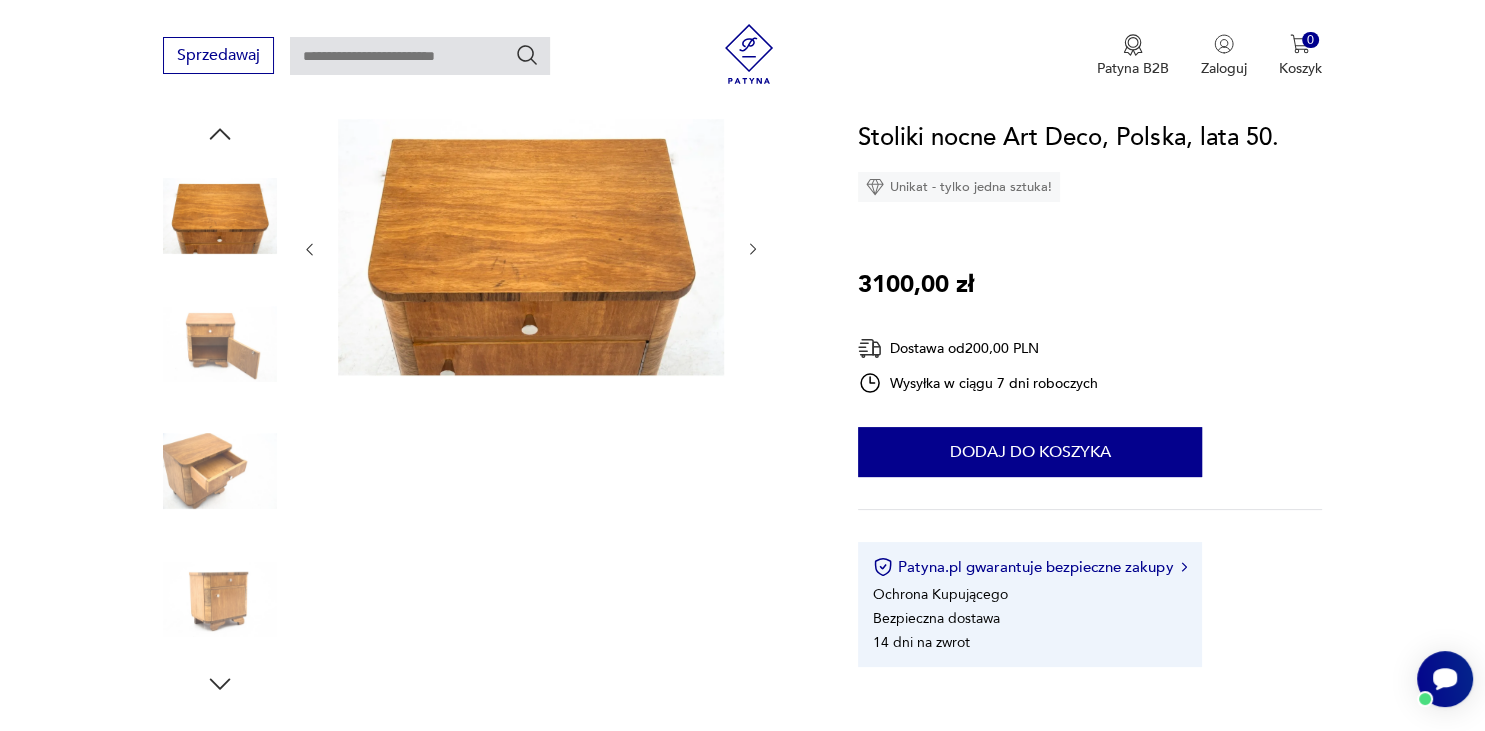 click at bounding box center (0, 0) 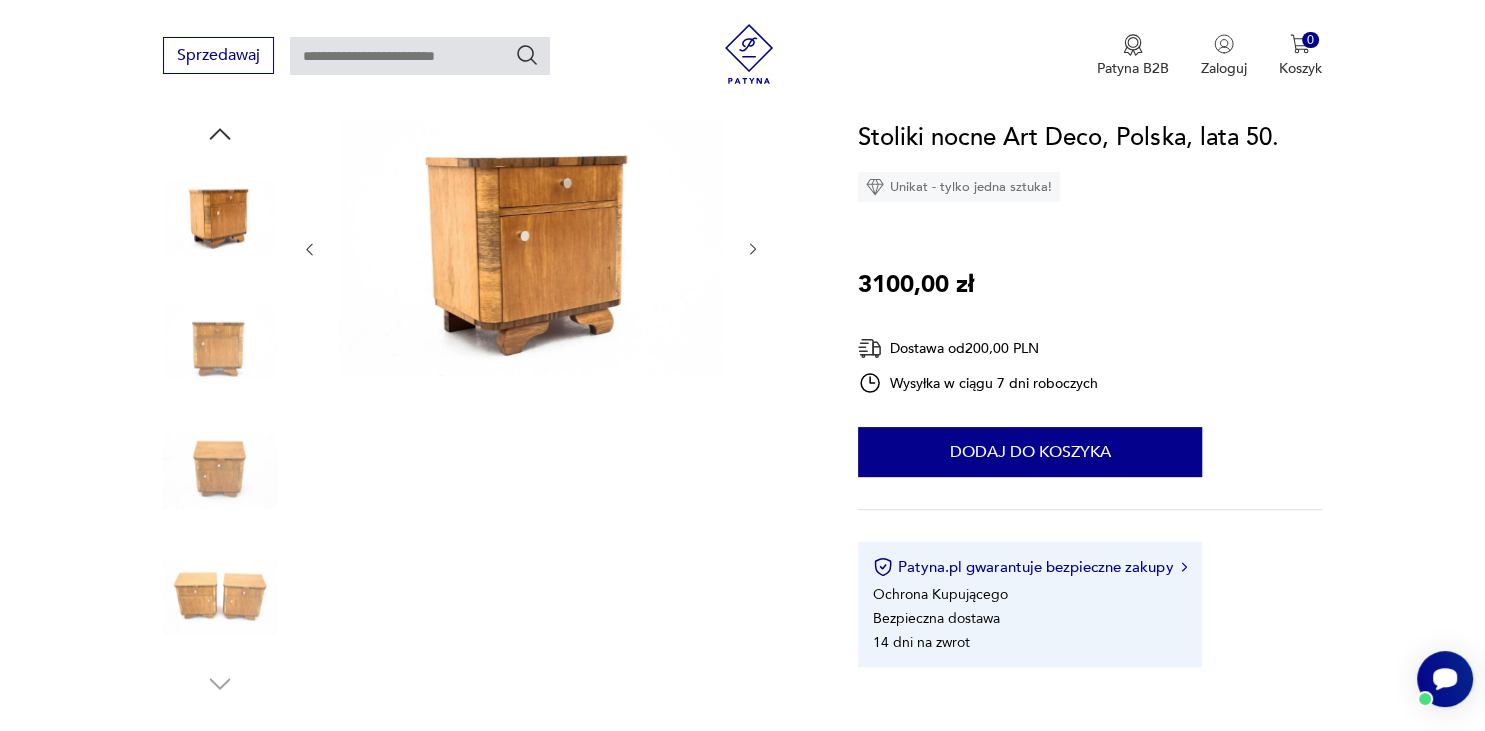 click at bounding box center [0, 0] 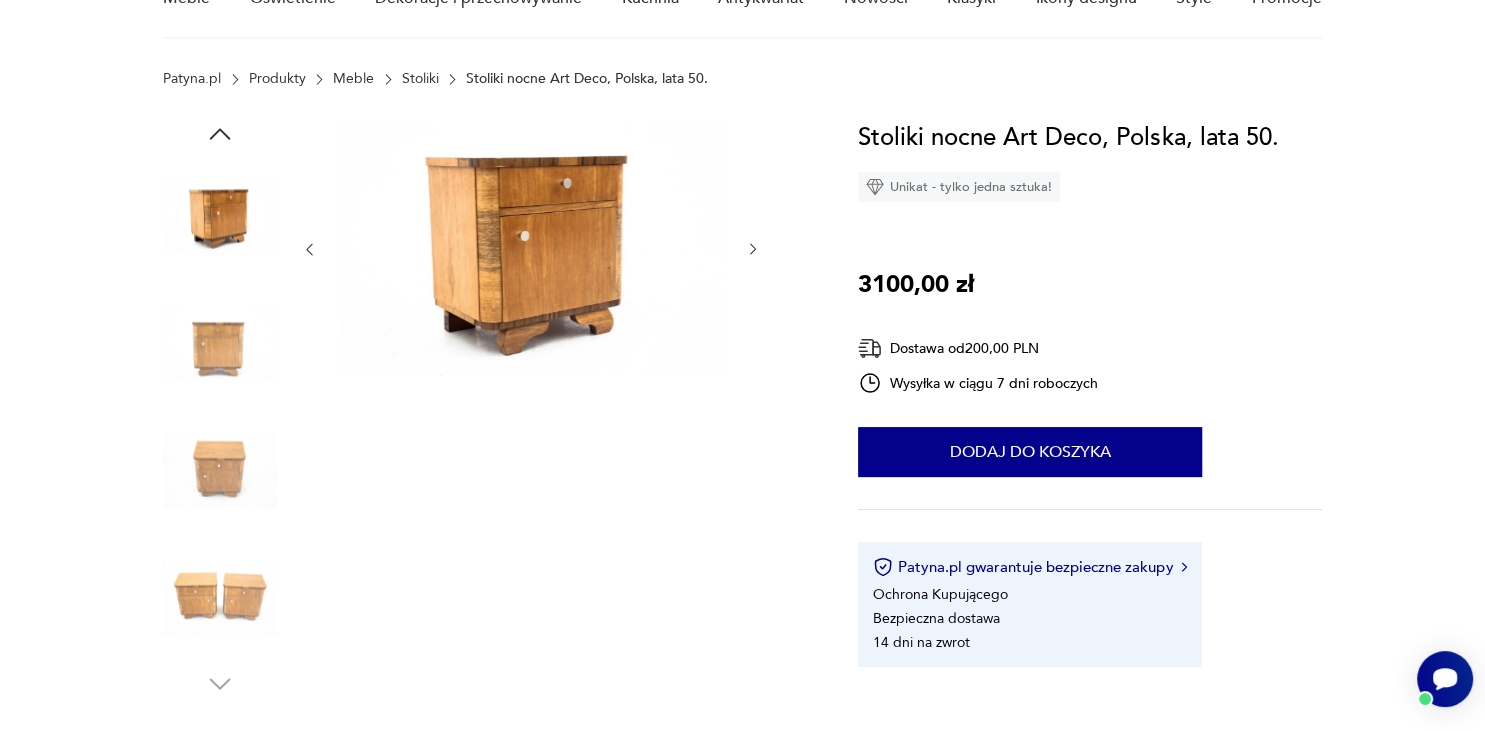 scroll, scrollTop: 105, scrollLeft: 0, axis: vertical 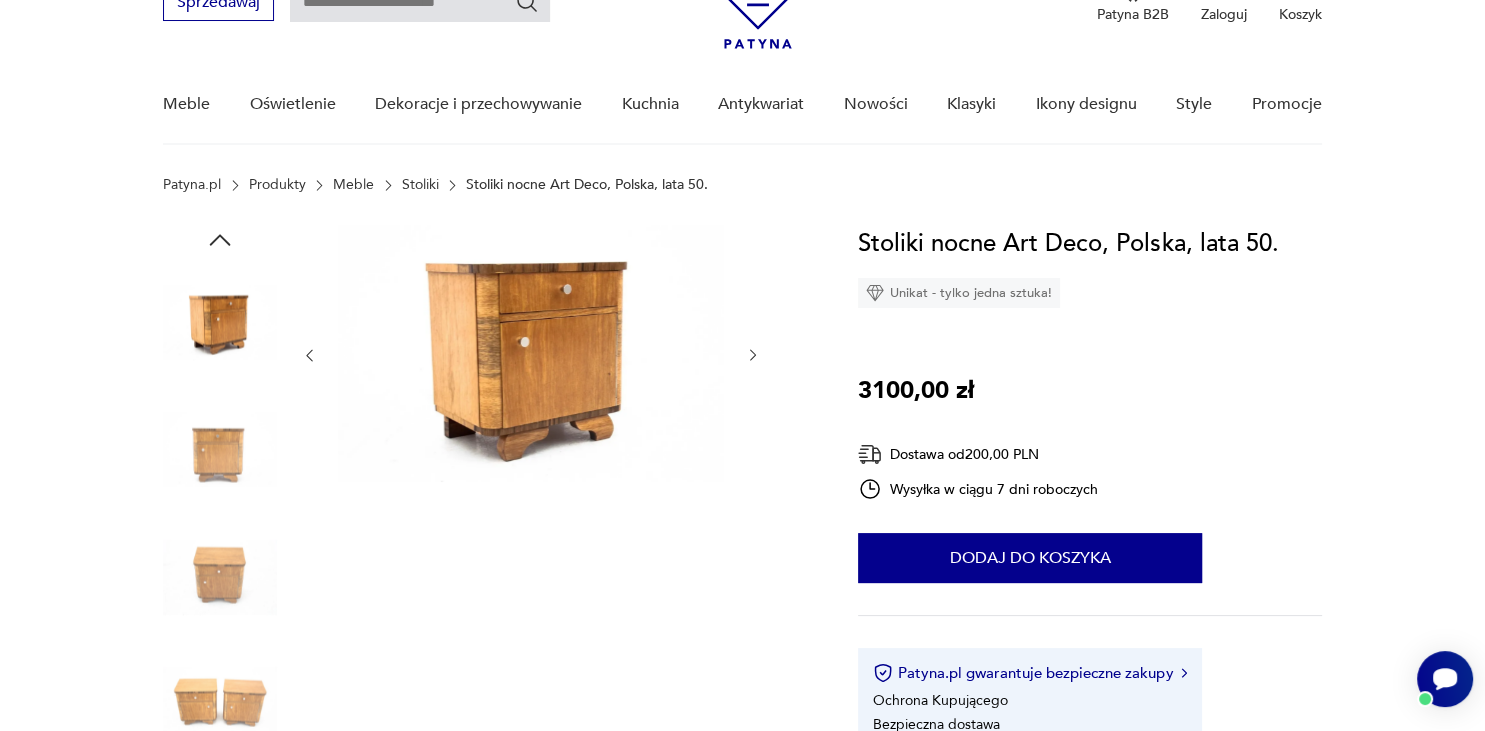 click at bounding box center (0, 0) 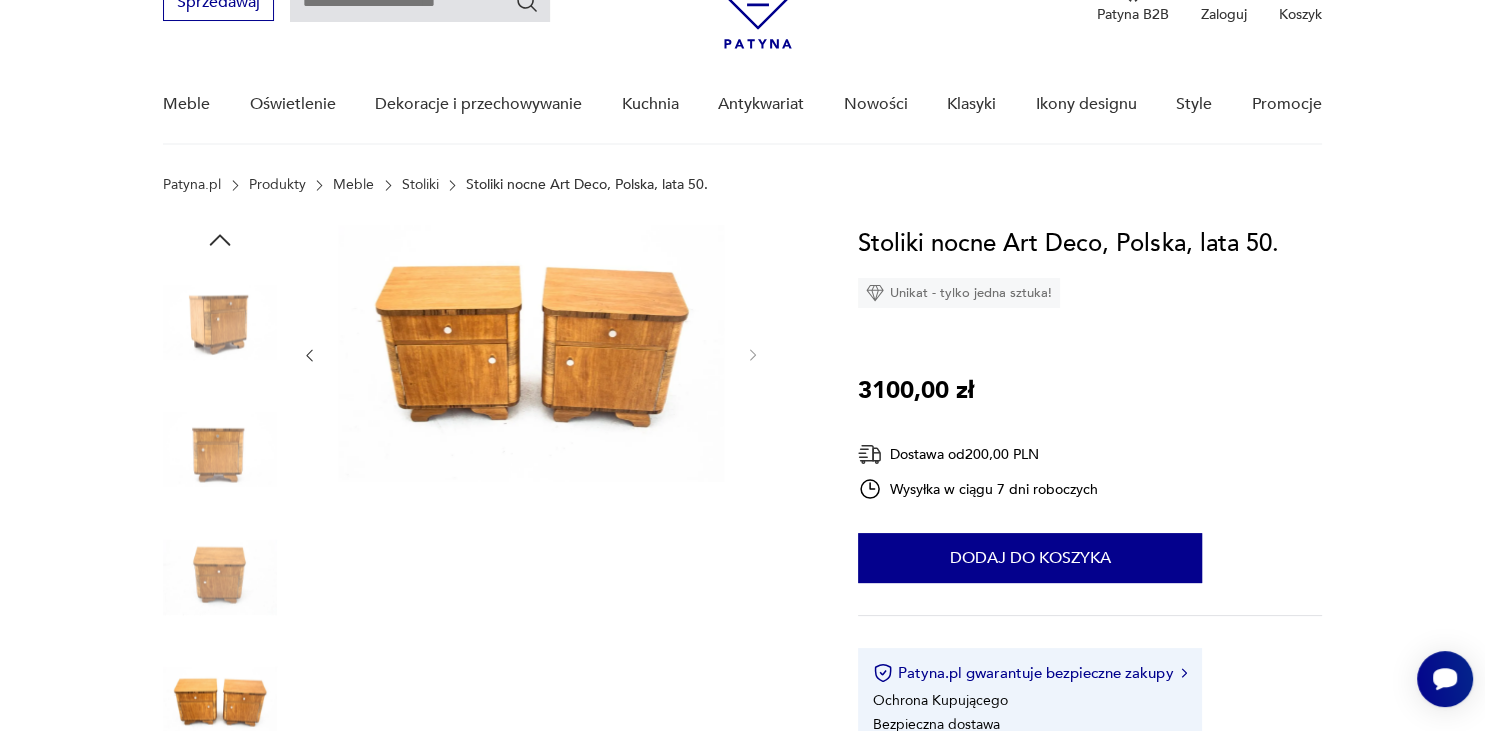 click at bounding box center [531, 515] 